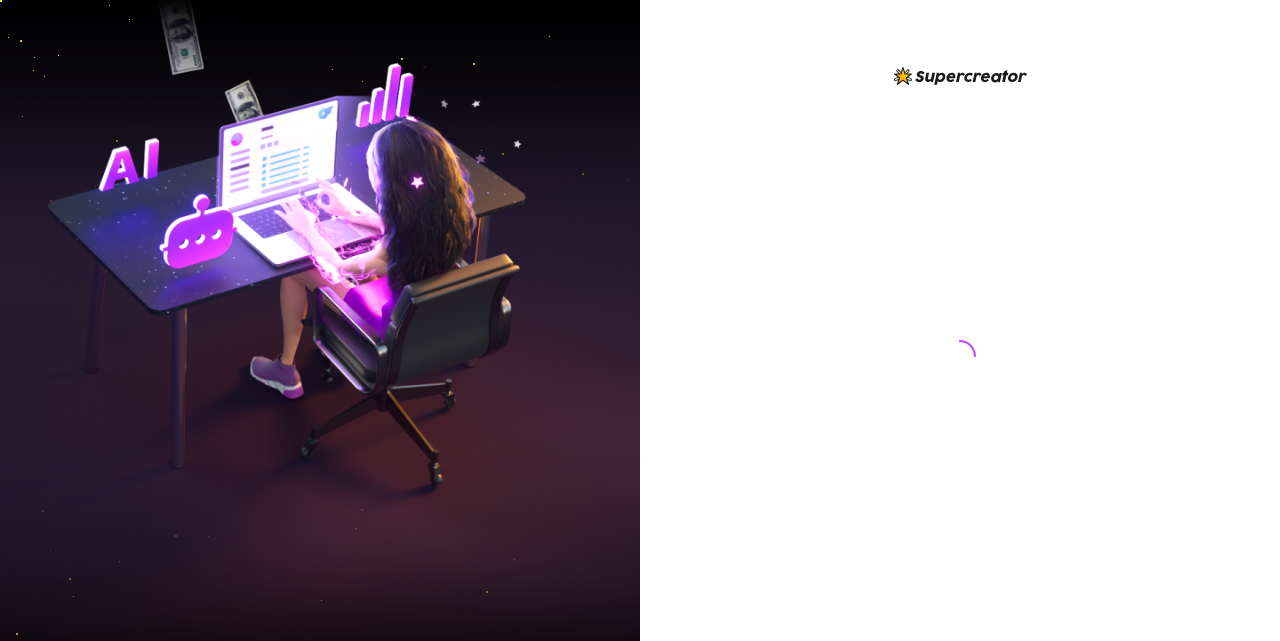 scroll, scrollTop: 0, scrollLeft: 0, axis: both 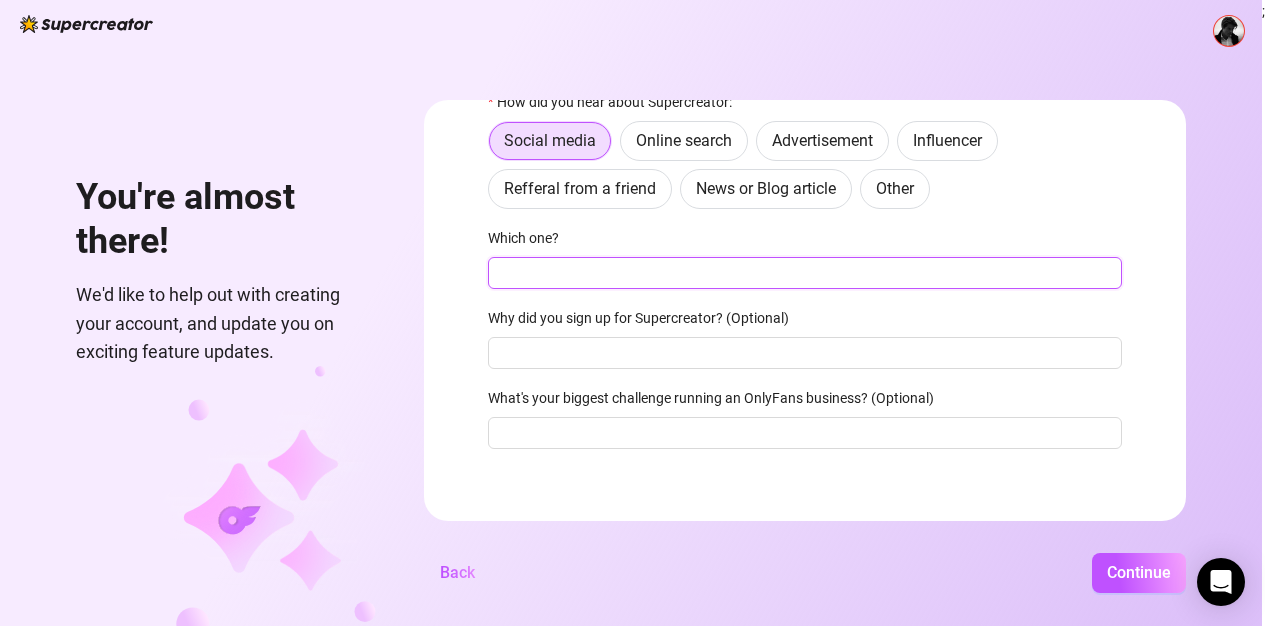 click on "Which one?" at bounding box center [805, 273] 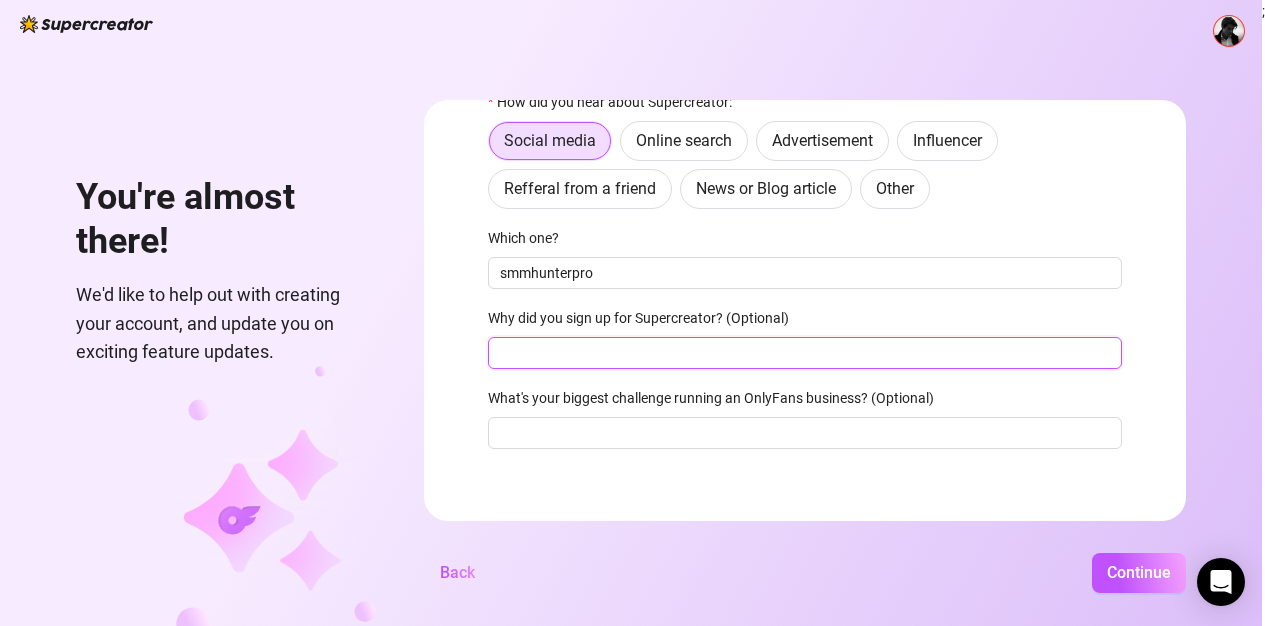 click on "Why did you sign up for Supercreator? (Optional)" at bounding box center [805, 353] 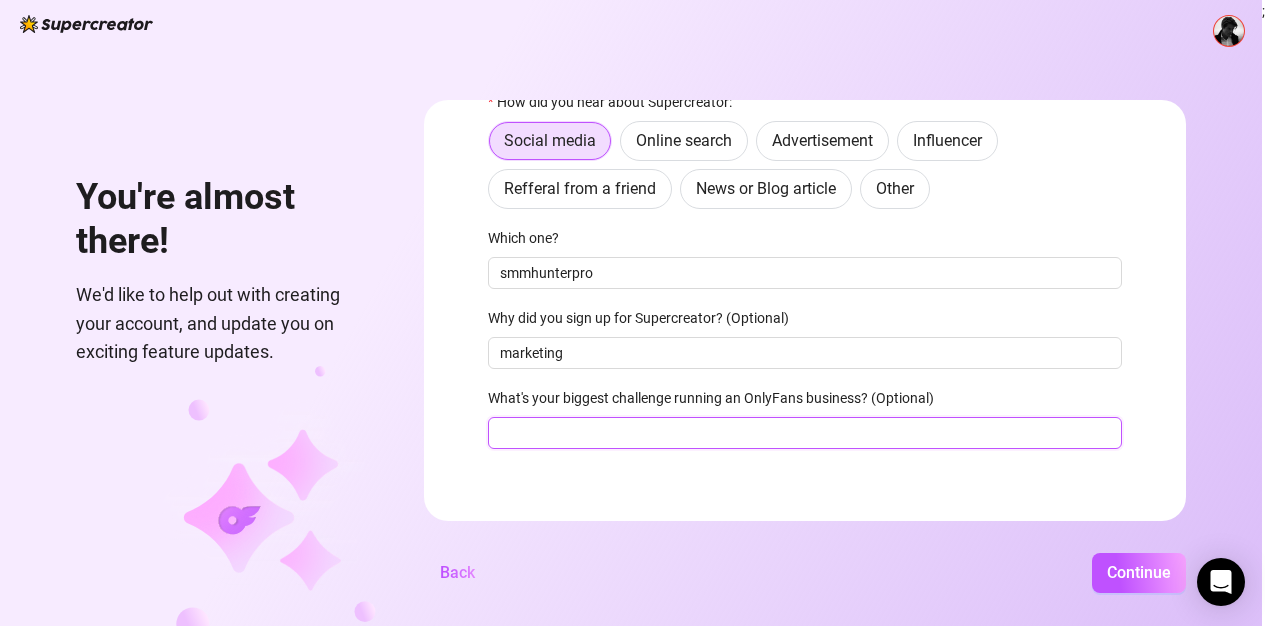 click on "What's your biggest challenge running an OnlyFans business? (Optional)" at bounding box center [805, 433] 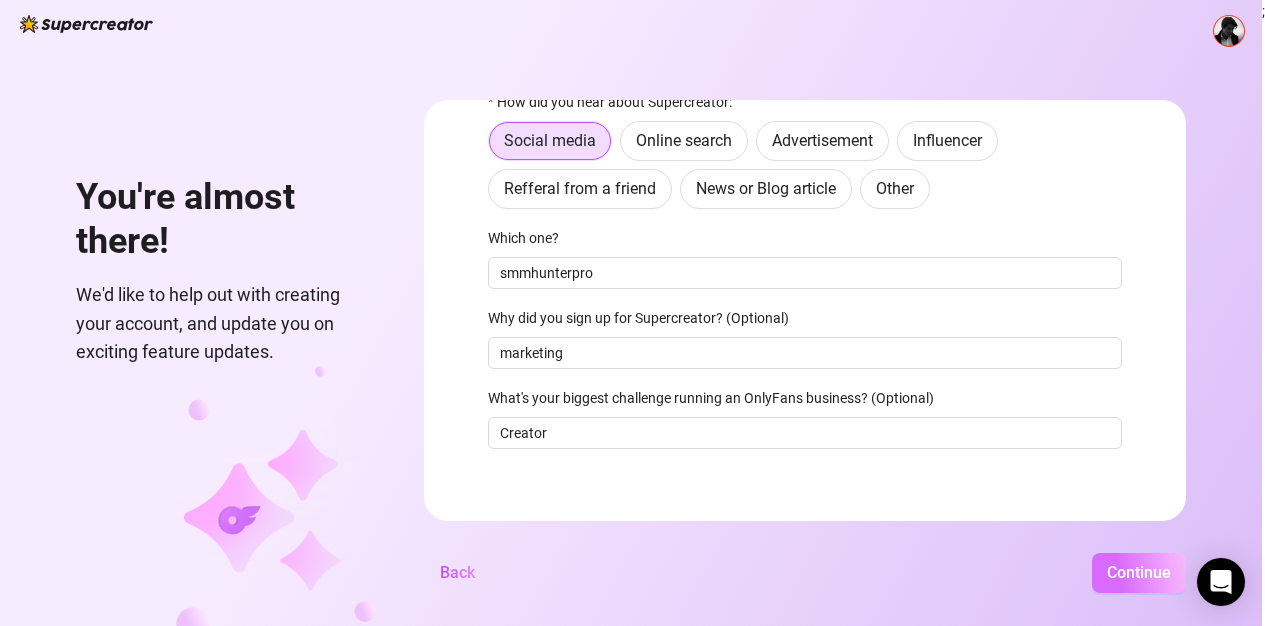 click on "Continue" at bounding box center [1139, 572] 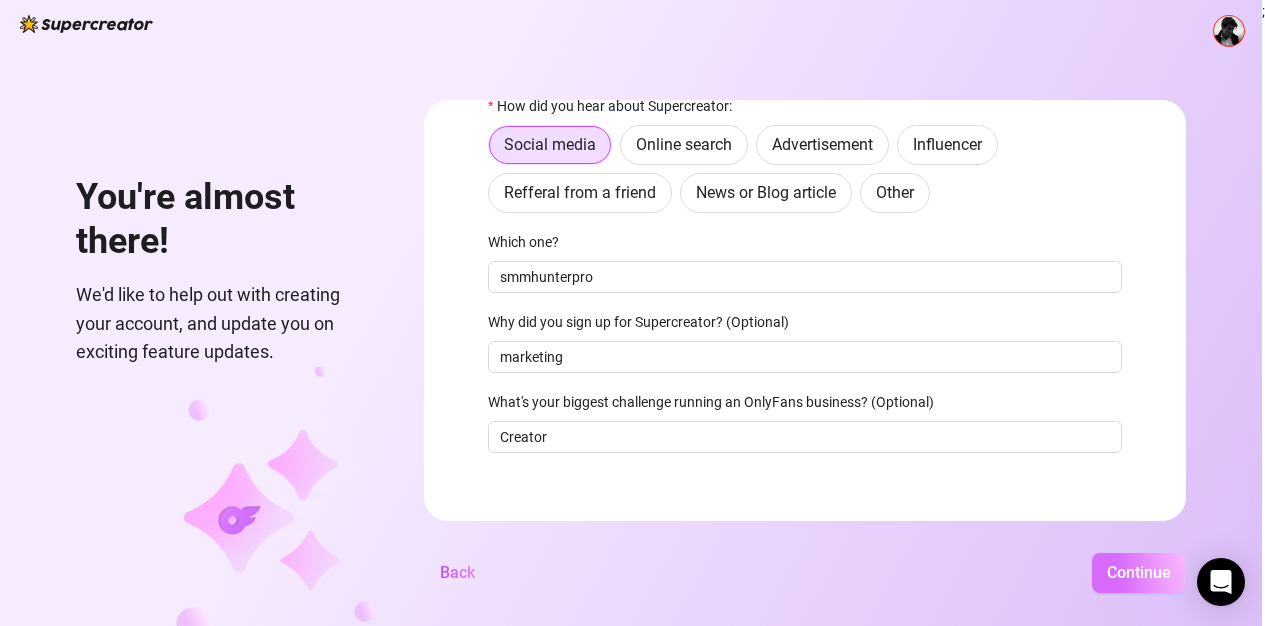 scroll, scrollTop: 215, scrollLeft: 0, axis: vertical 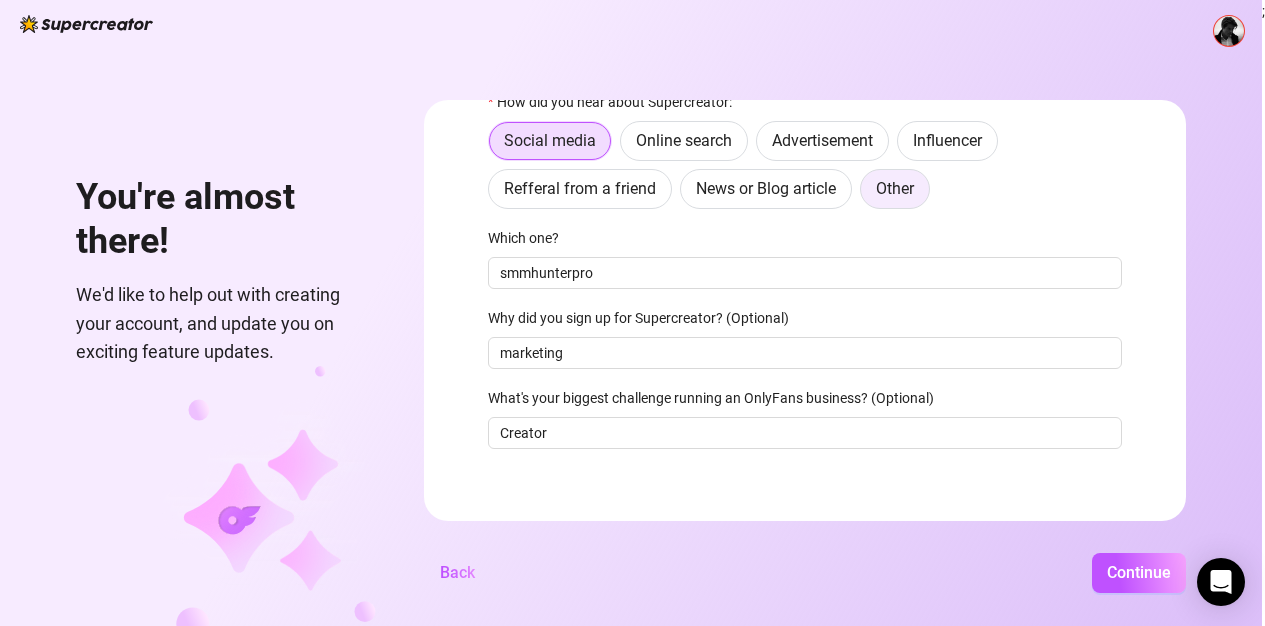 click on "Other" at bounding box center (895, 188) 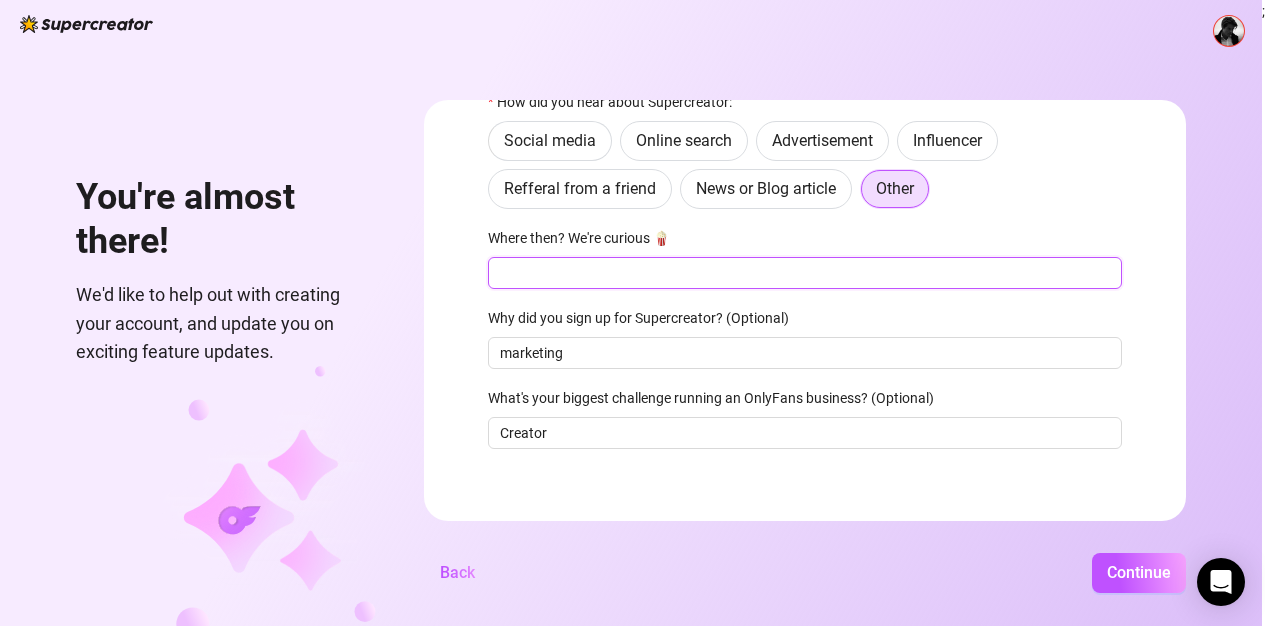 click on "Where then? We're curious 🍿" at bounding box center (805, 273) 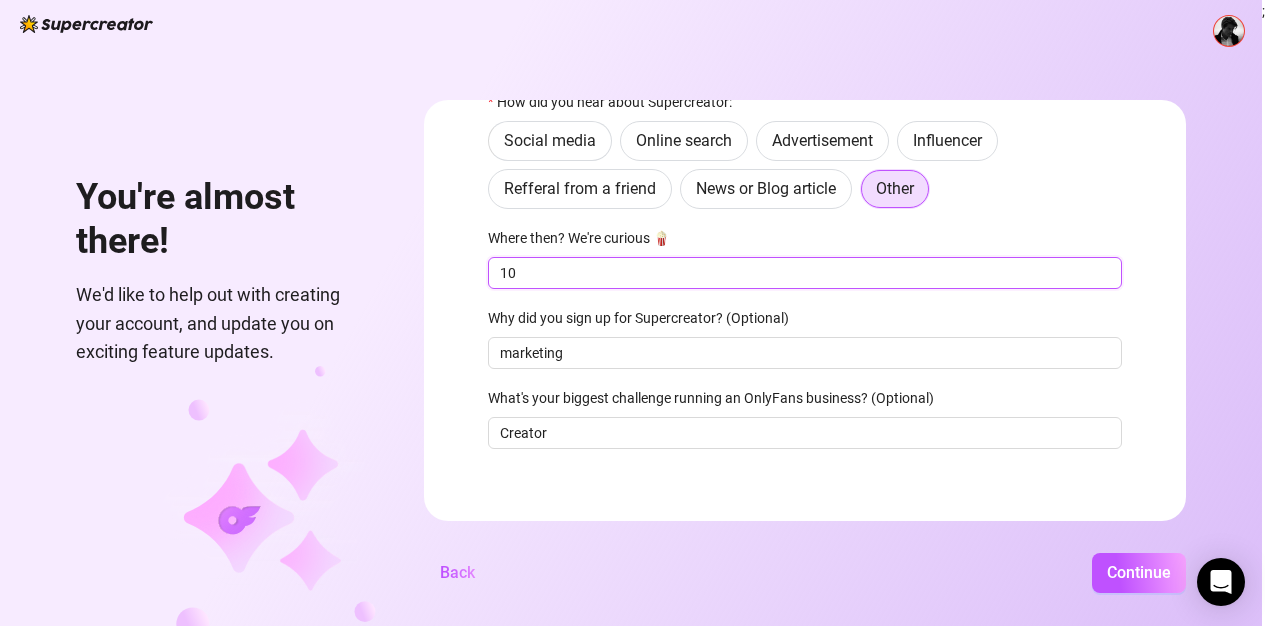 type on "10" 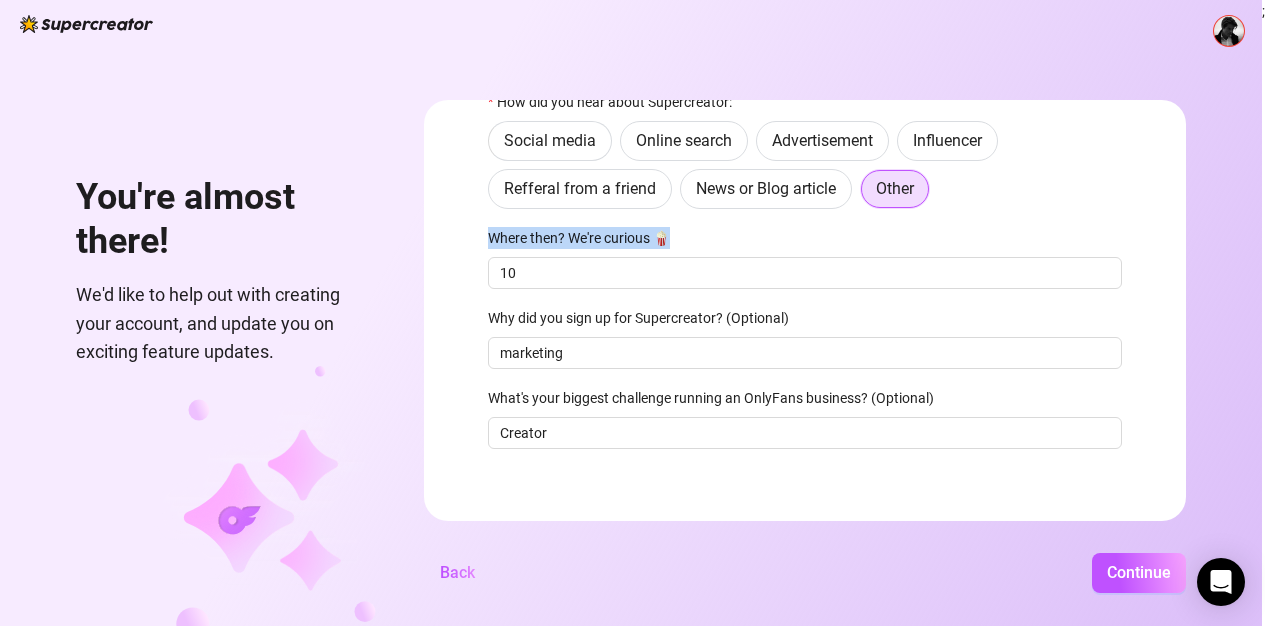 drag, startPoint x: 714, startPoint y: 224, endPoint x: 484, endPoint y: 232, distance: 230.13908 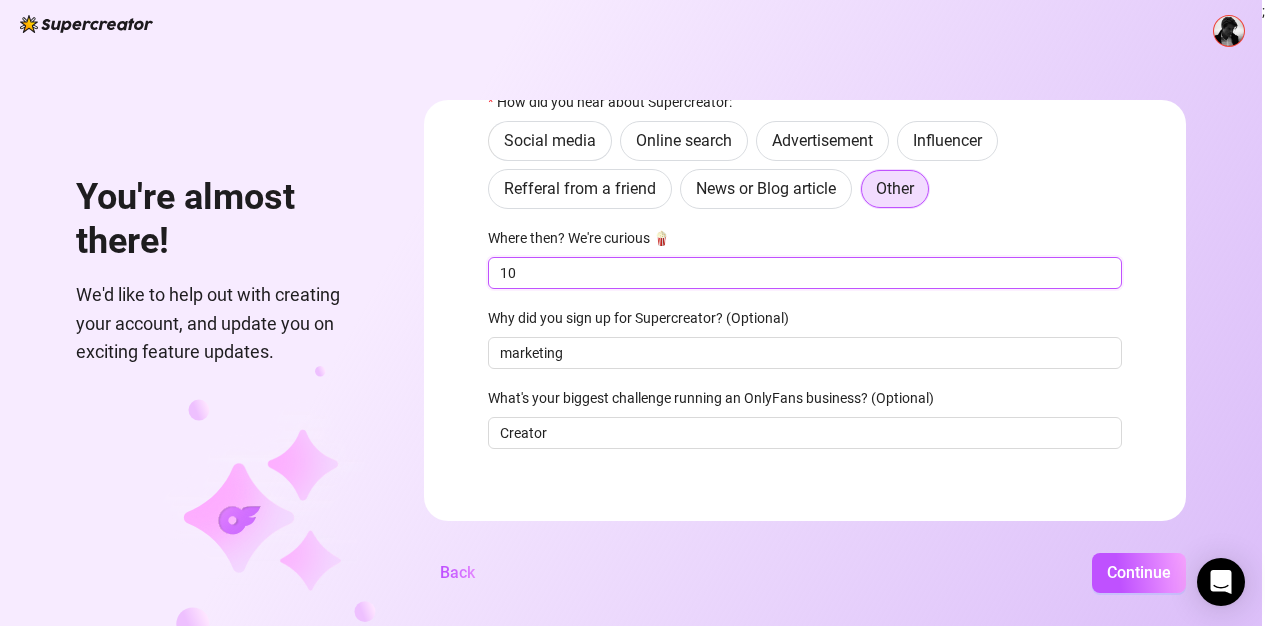 drag, startPoint x: 569, startPoint y: 276, endPoint x: 508, endPoint y: 274, distance: 61.03278 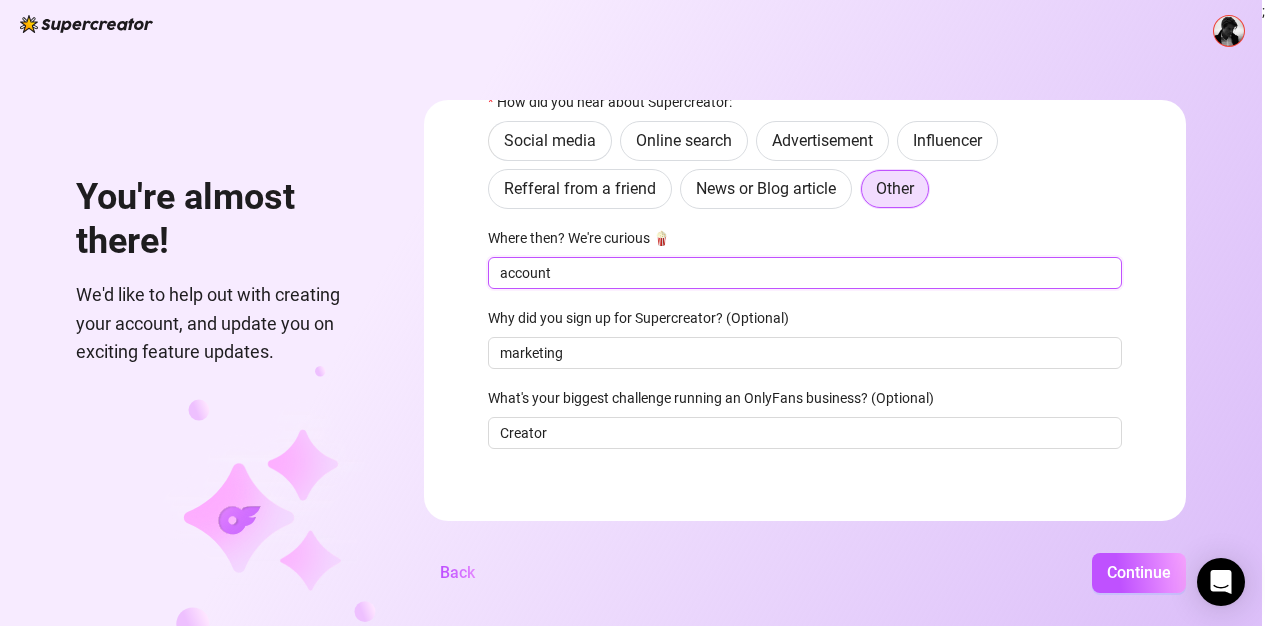 type on "account" 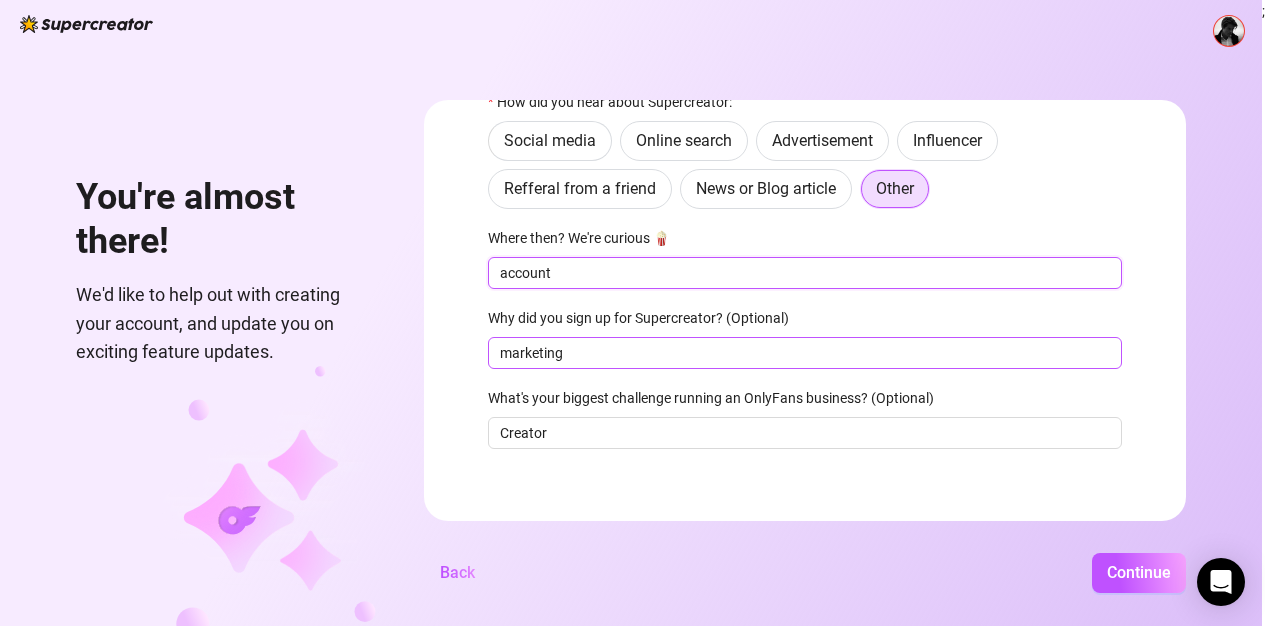 scroll, scrollTop: 38, scrollLeft: 0, axis: vertical 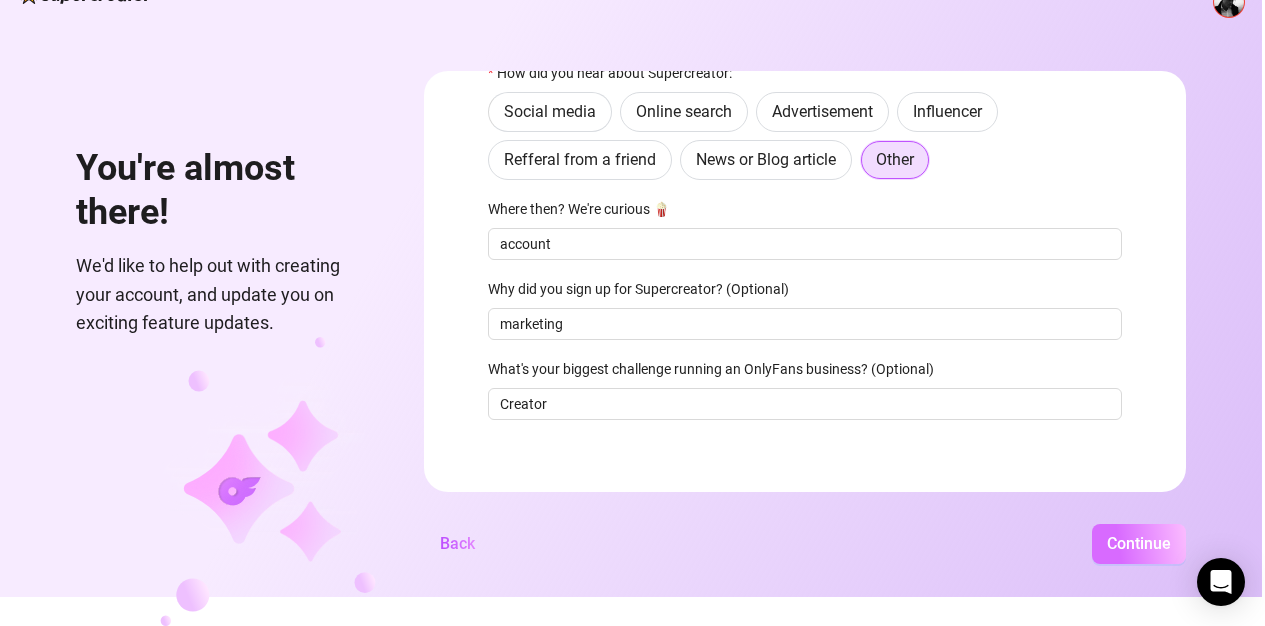 click on "Continue" at bounding box center [1139, 543] 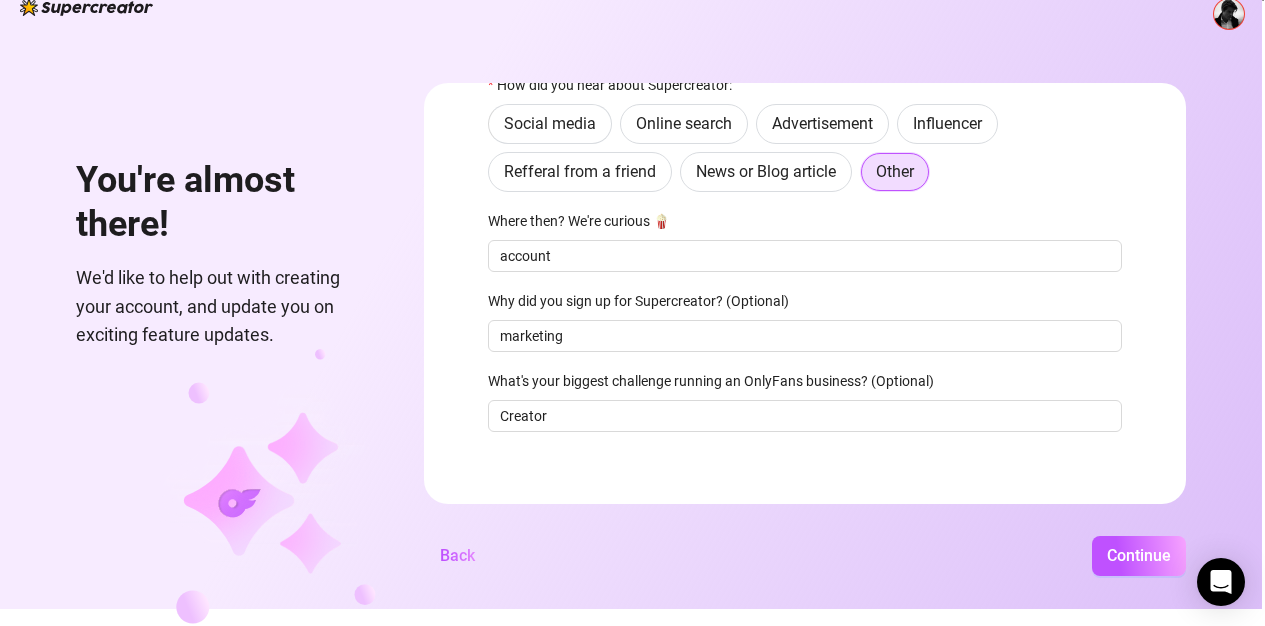 scroll, scrollTop: 0, scrollLeft: 0, axis: both 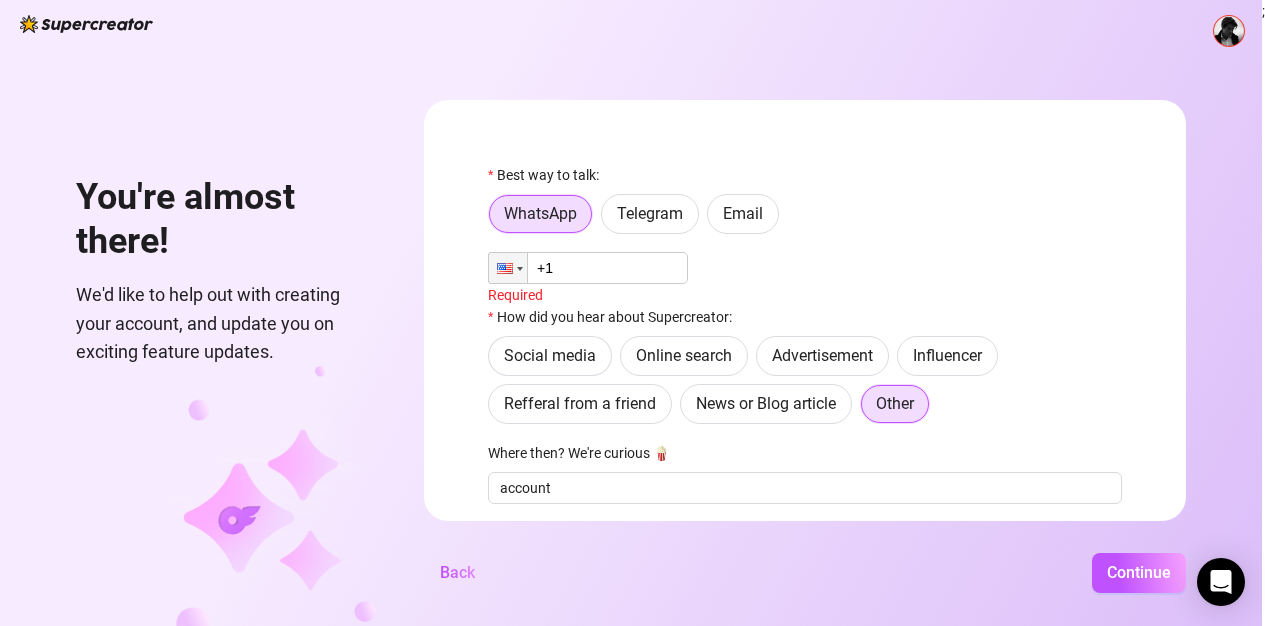 click on "+1" at bounding box center (588, 268) 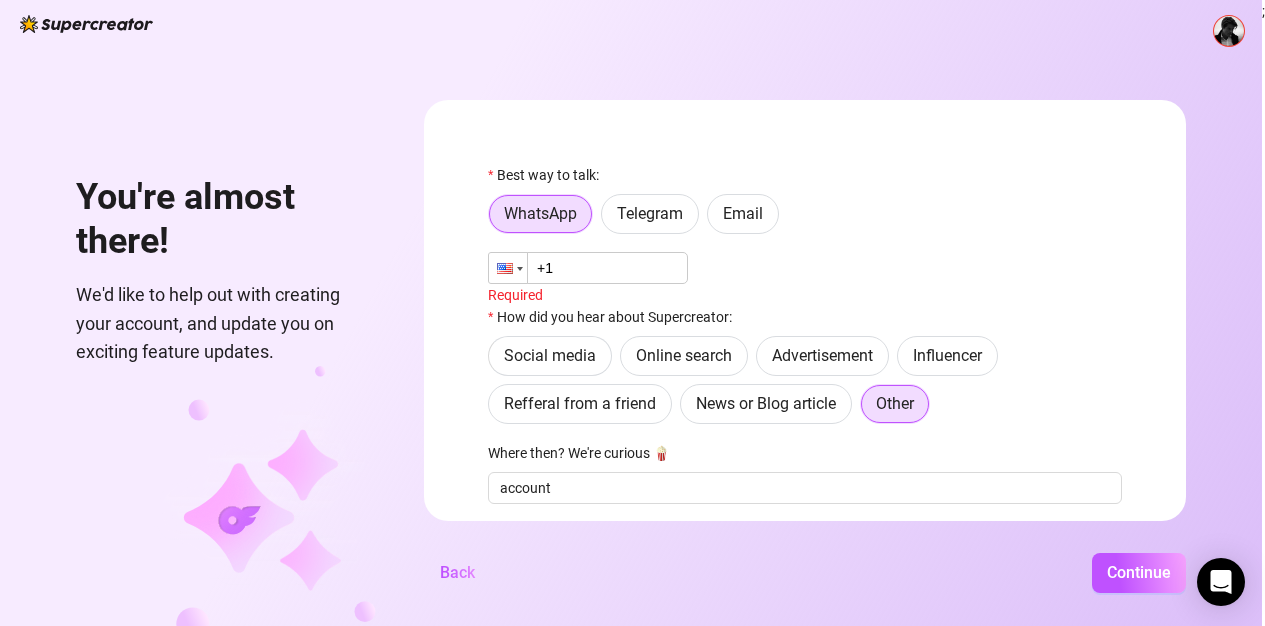 drag, startPoint x: 571, startPoint y: 266, endPoint x: 533, endPoint y: 271, distance: 38.327538 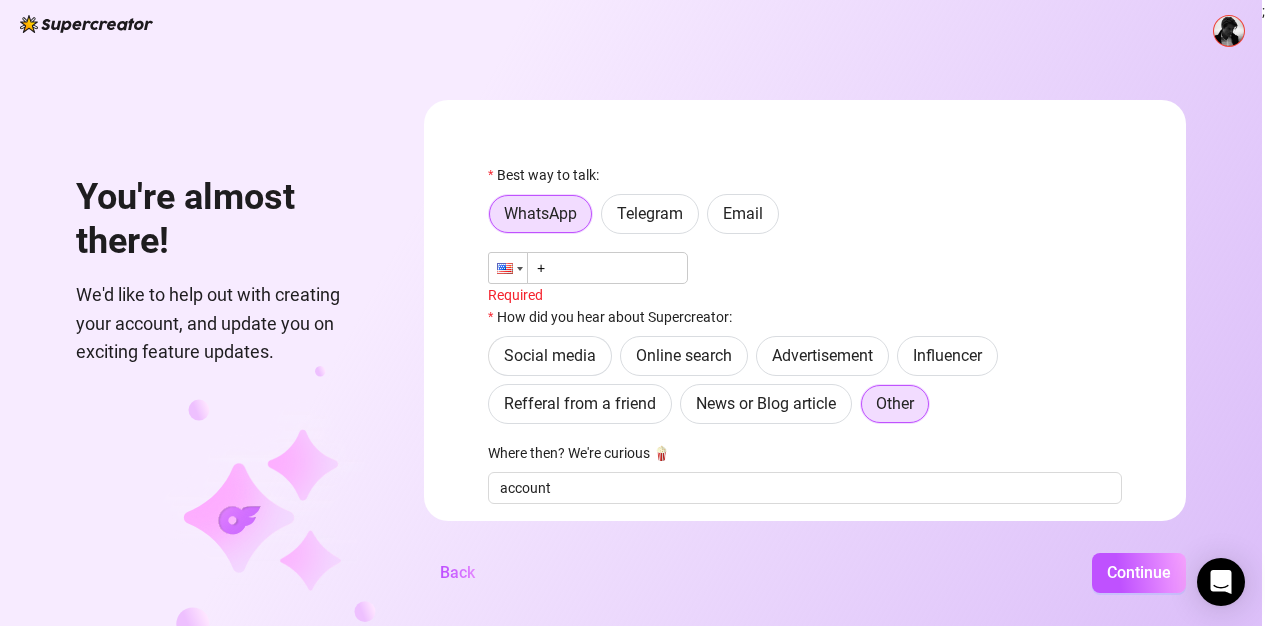 click at bounding box center (520, 269) 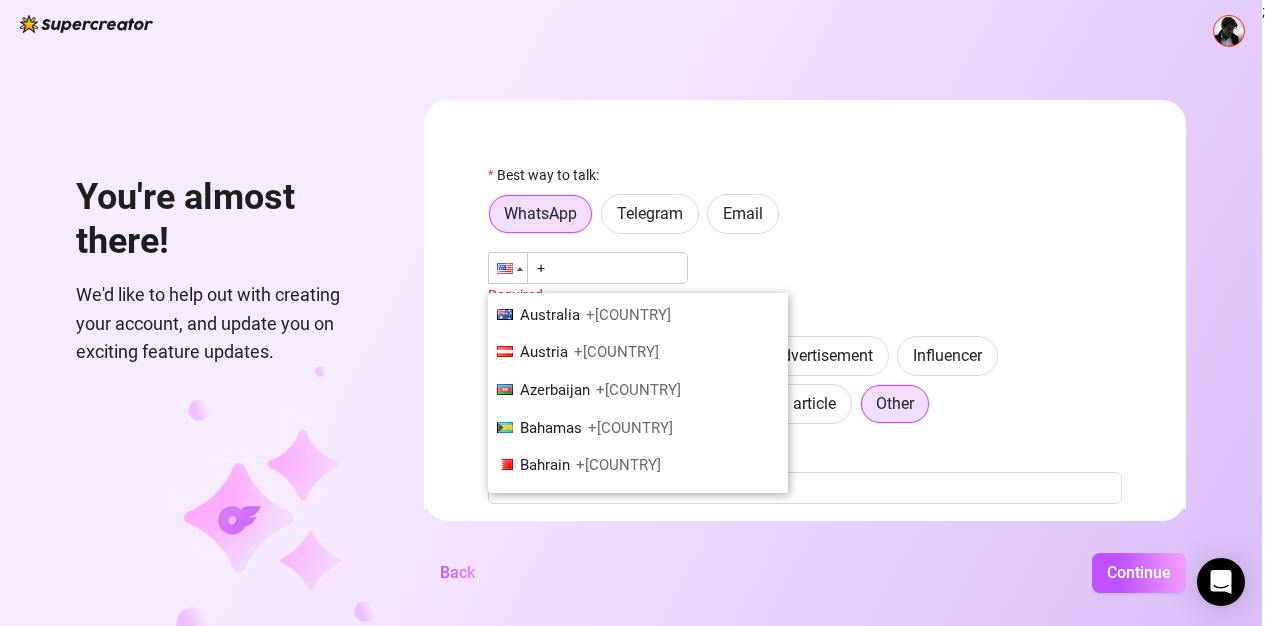 scroll, scrollTop: 667, scrollLeft: 0, axis: vertical 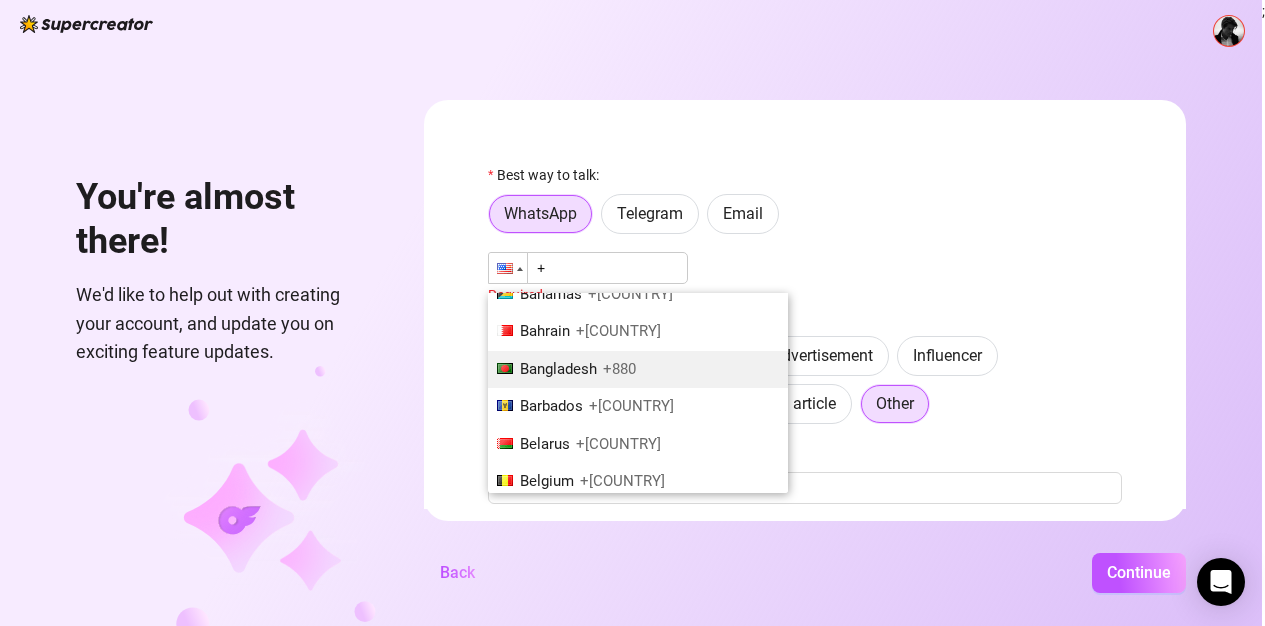 click on "Bangladesh" at bounding box center [558, 369] 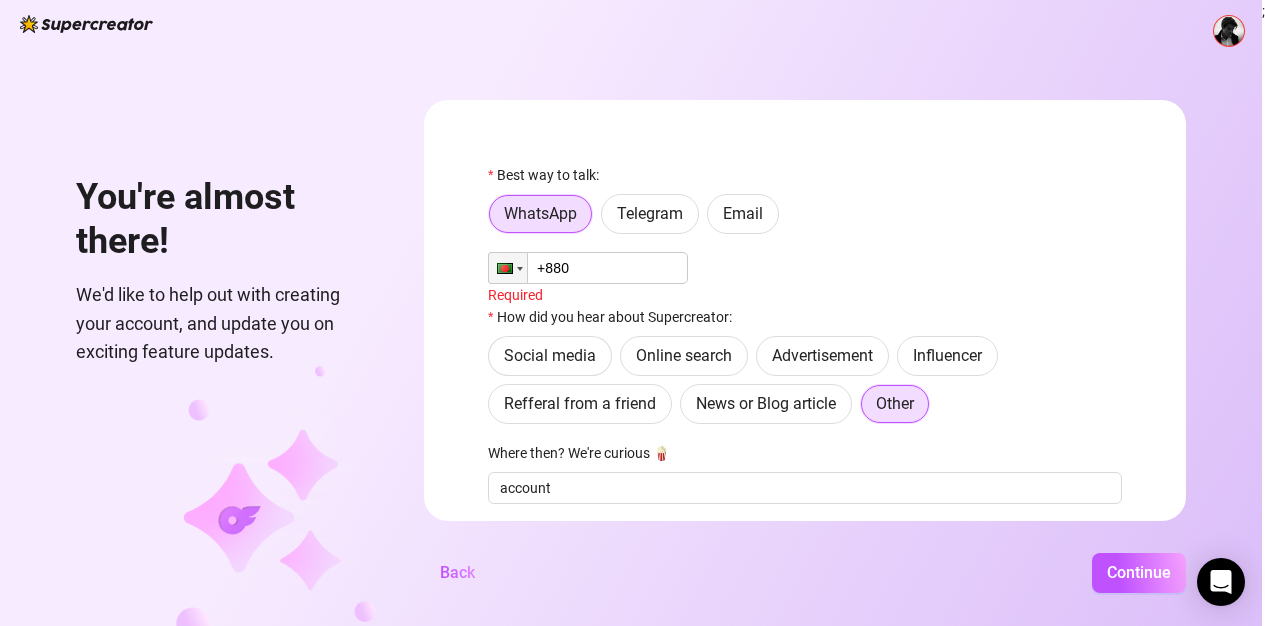 click on "+880" at bounding box center (588, 268) 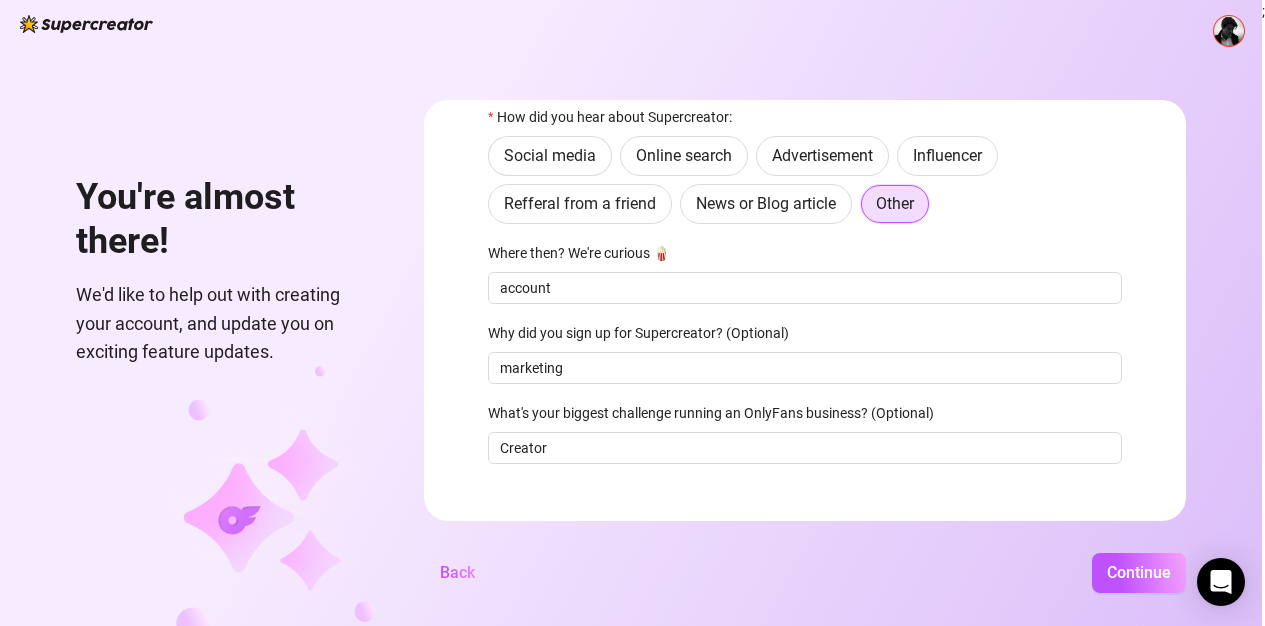 scroll, scrollTop: 211, scrollLeft: 0, axis: vertical 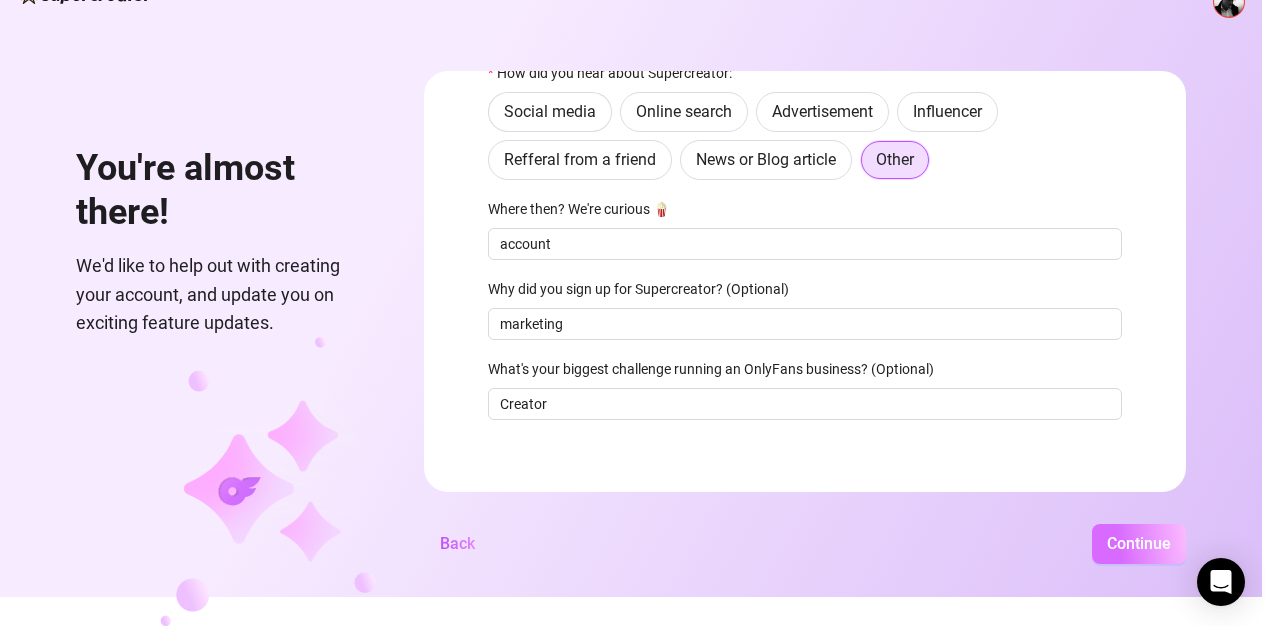 type on "+[COUNTRY] [PHONE]" 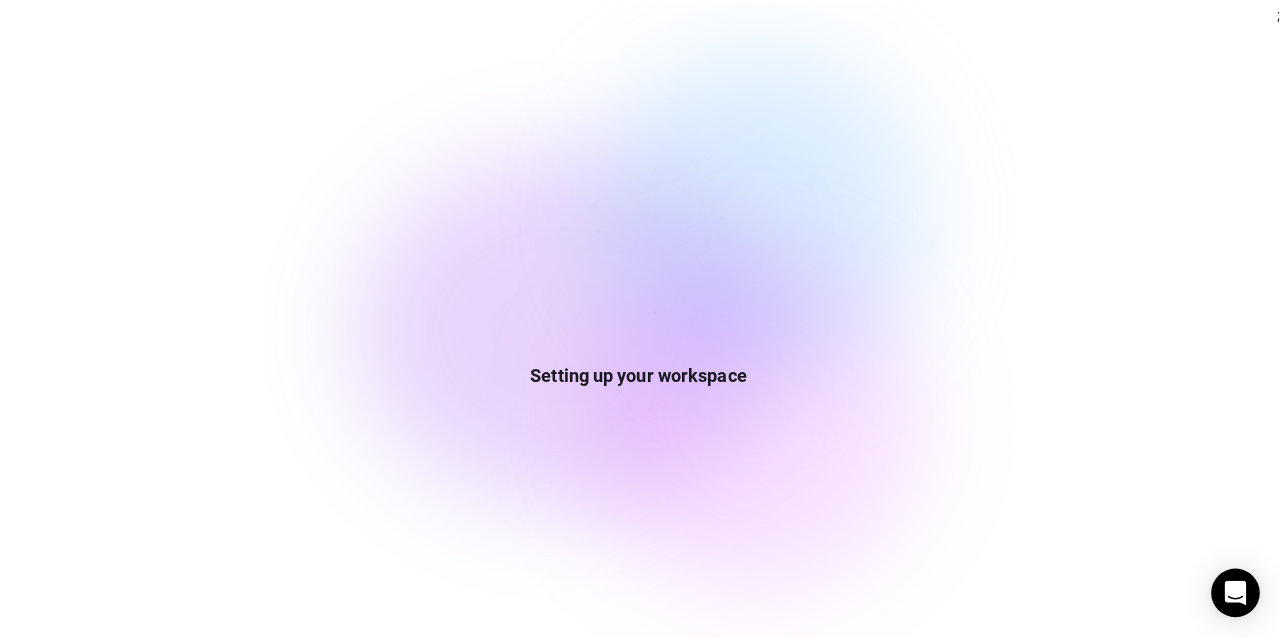 scroll, scrollTop: 0, scrollLeft: 0, axis: both 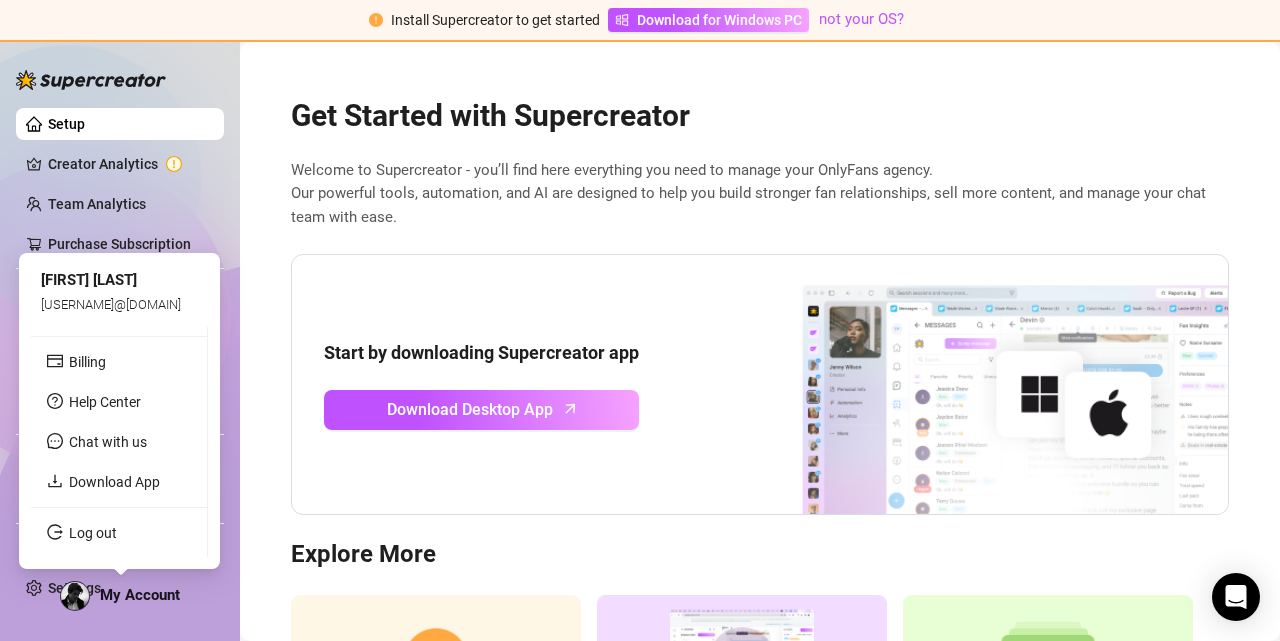 click at bounding box center (75, 596) 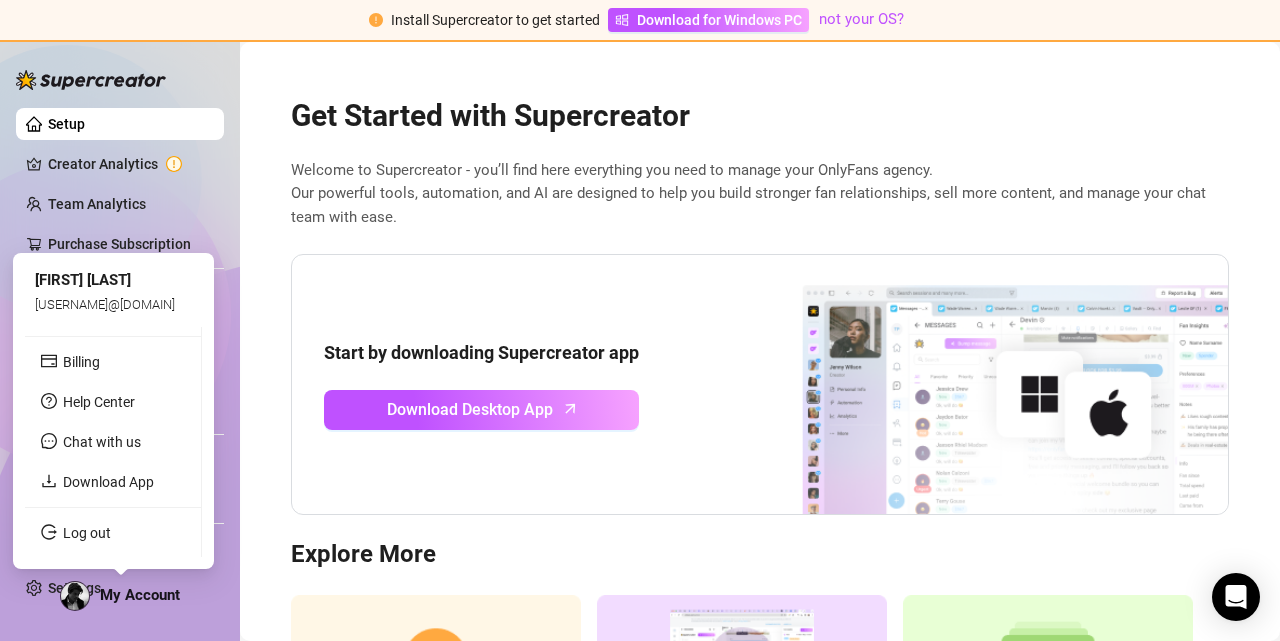 click on "[FIRST] [LAST]" at bounding box center [83, 280] 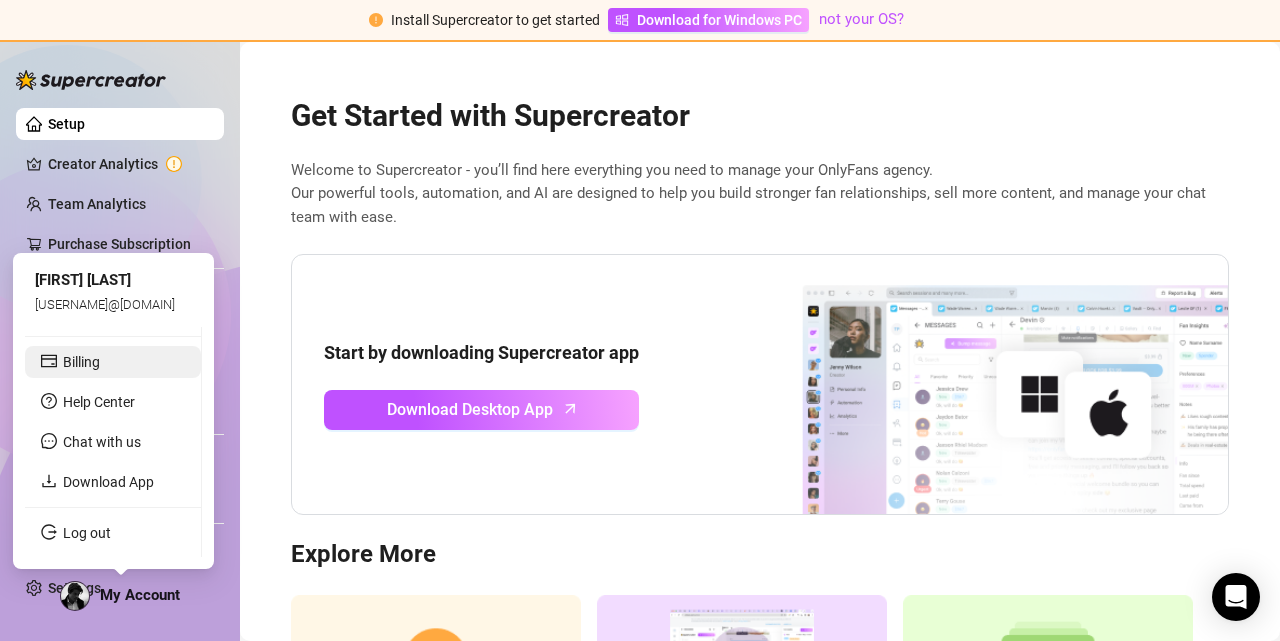 click on "Billing" at bounding box center [81, 362] 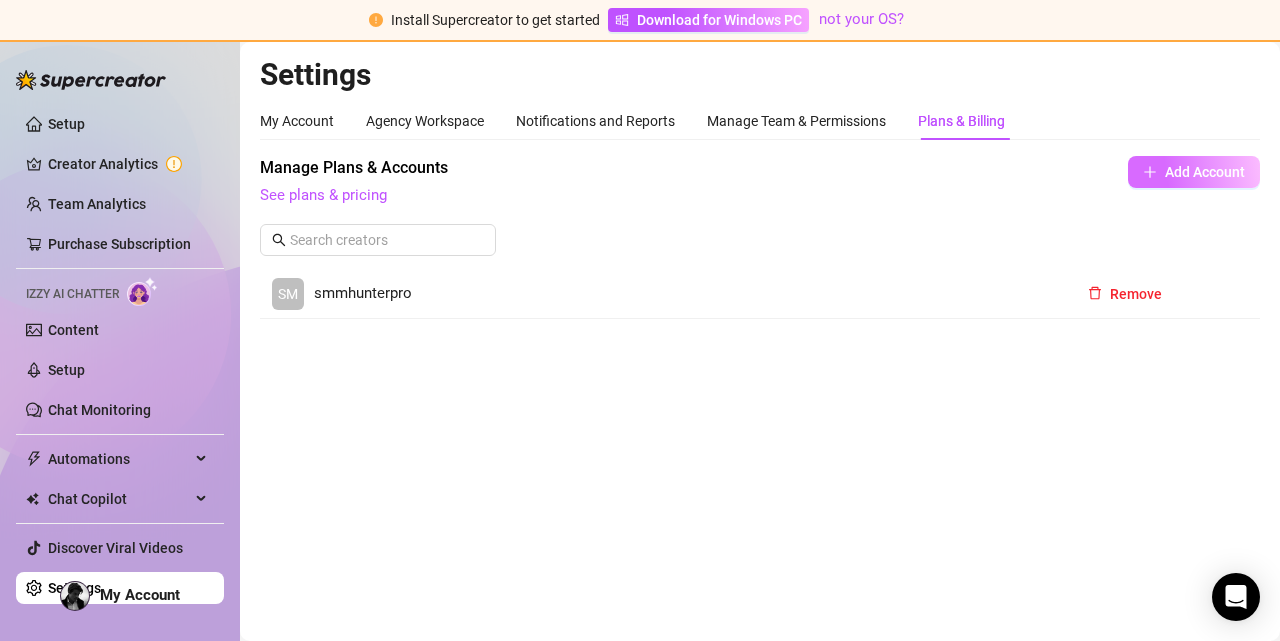 click 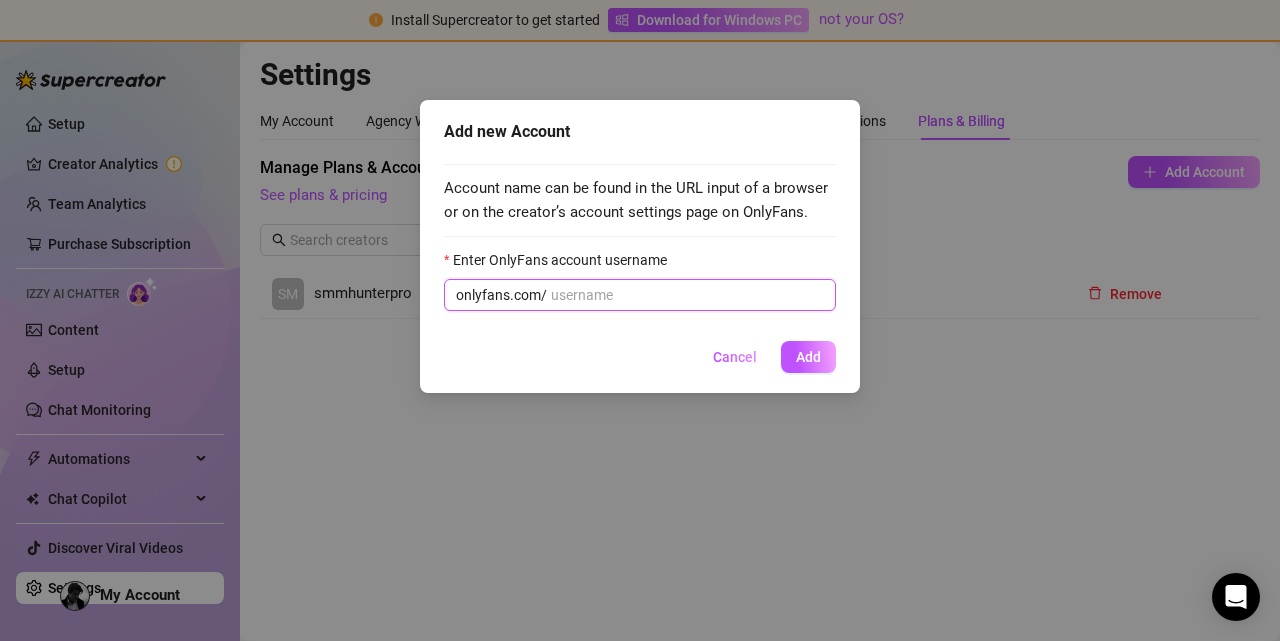 click on "Enter OnlyFans account username" at bounding box center [687, 295] 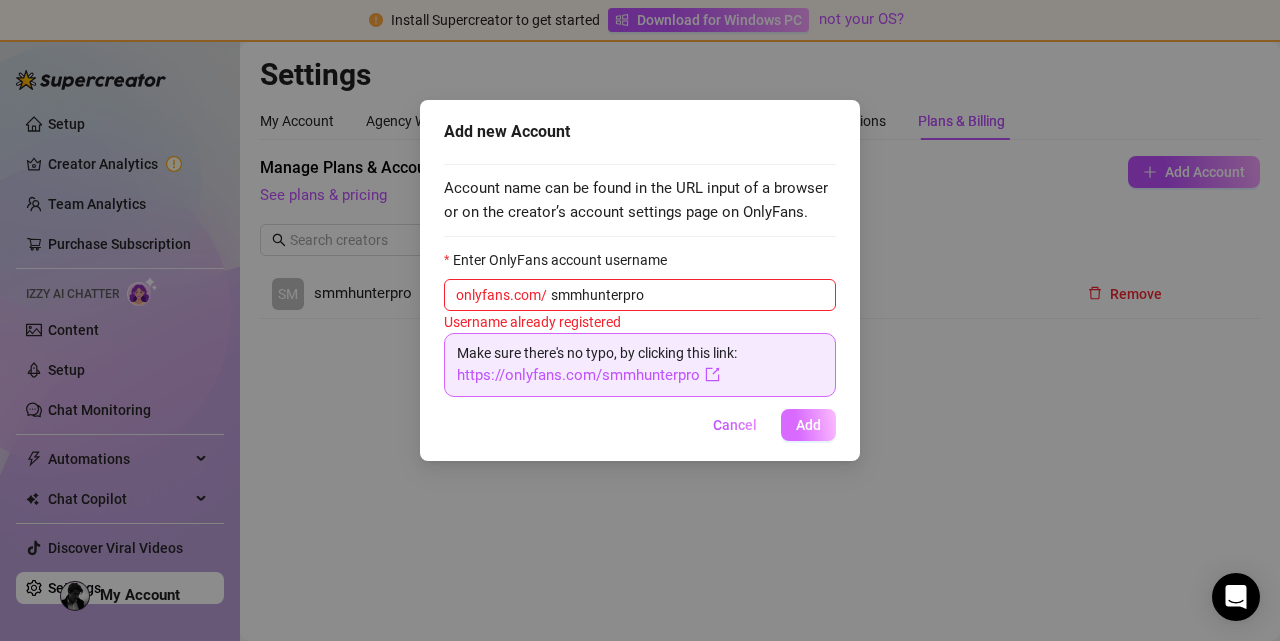 click on "Add" at bounding box center (808, 425) 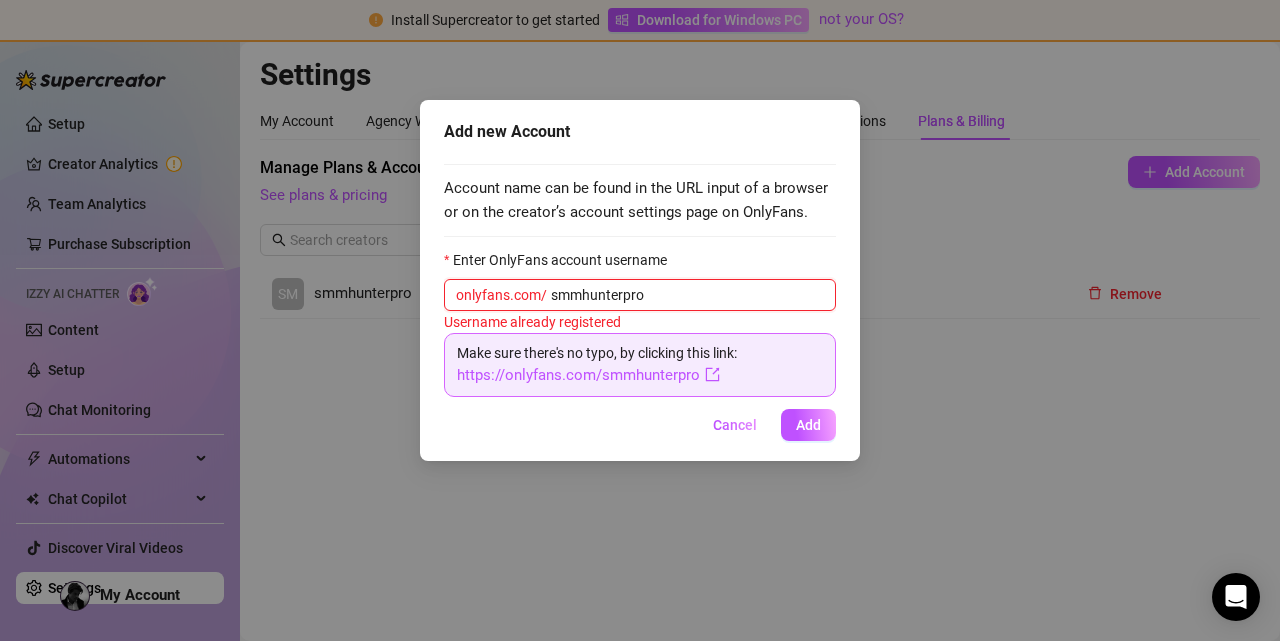 click on "smmhunterpro" at bounding box center (687, 295) 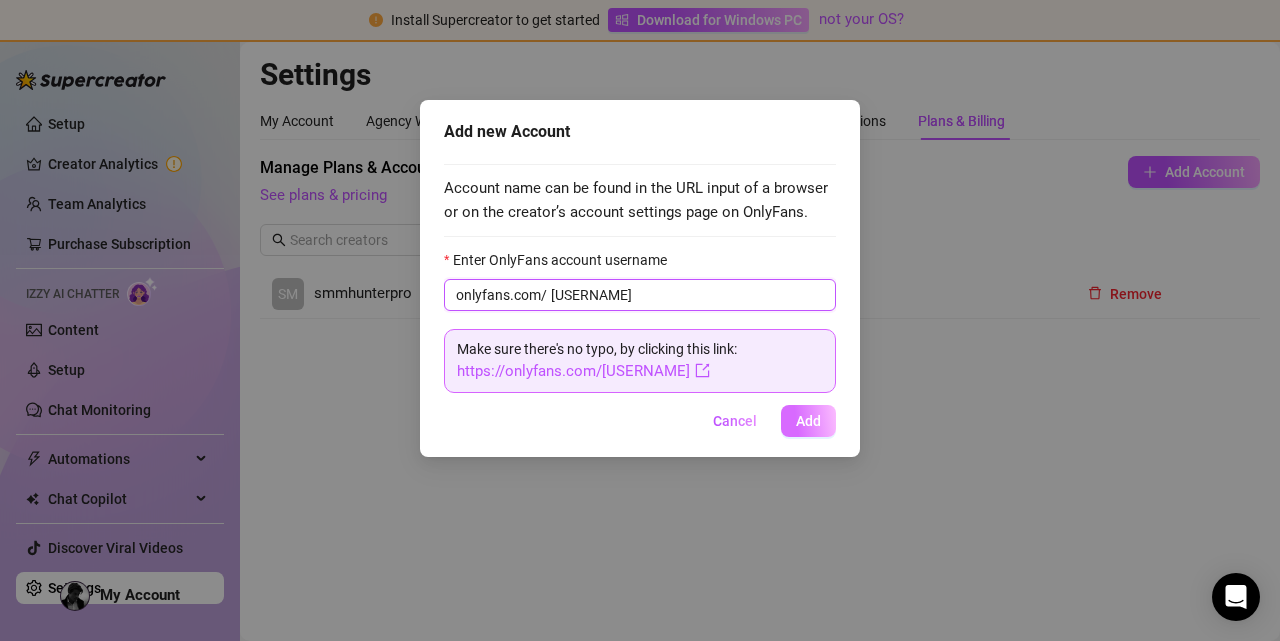 type on "[USERNAME]" 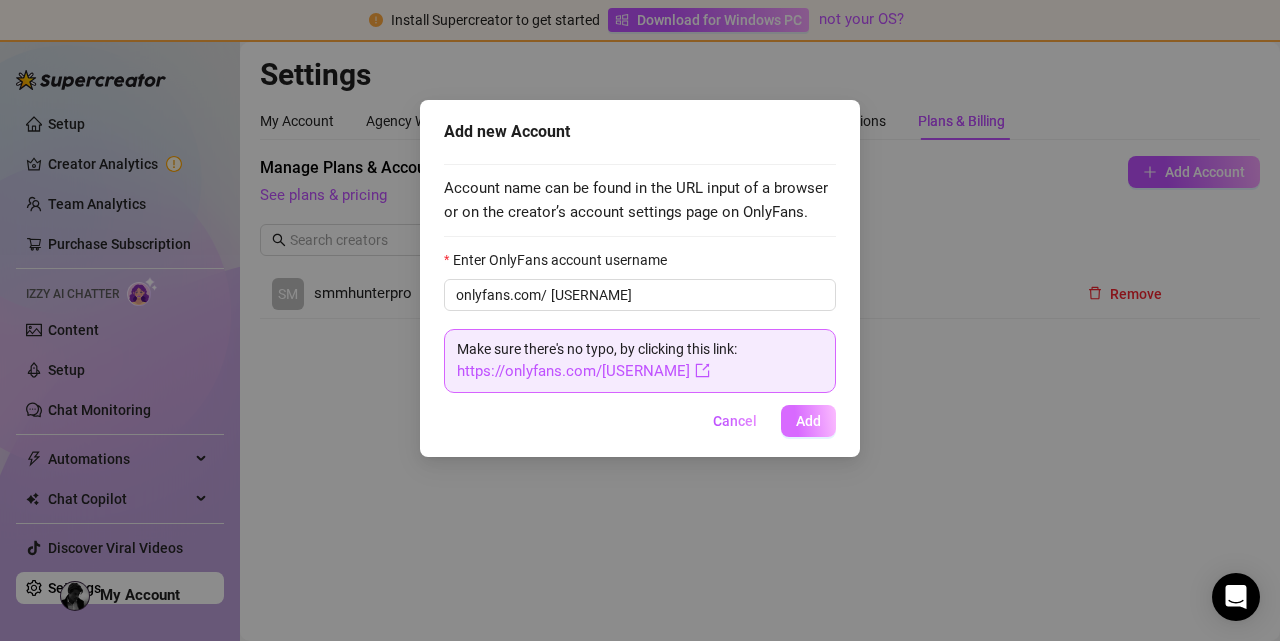 click on "Add" at bounding box center (808, 421) 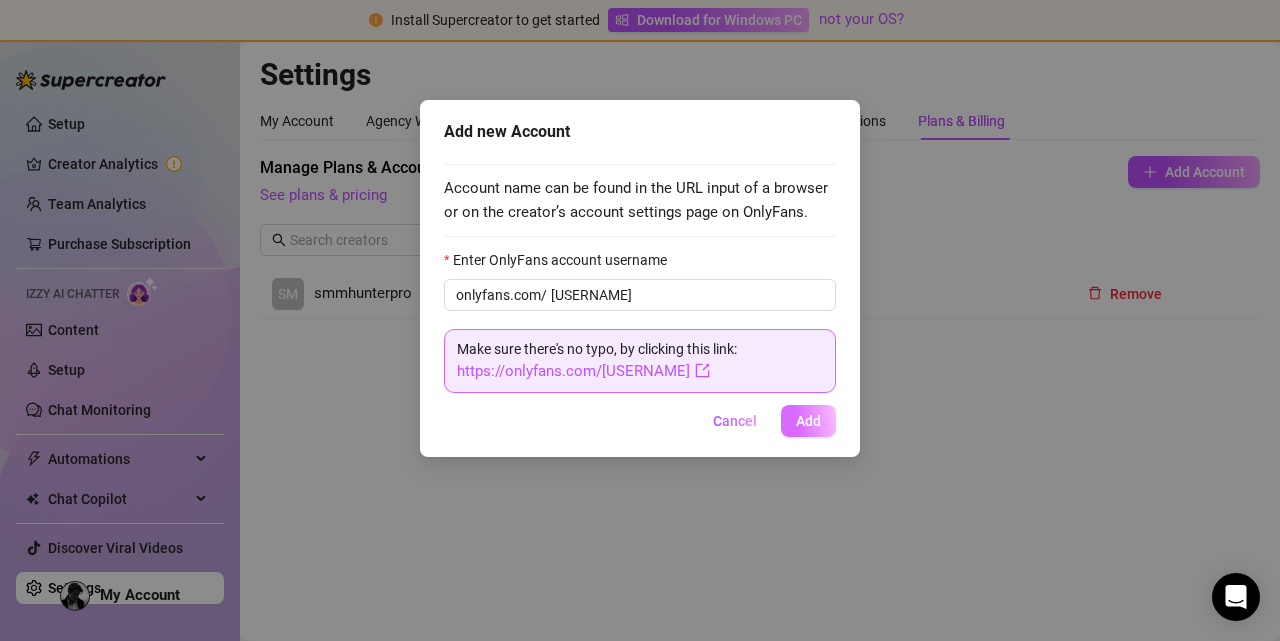 click on "Add" at bounding box center (808, 421) 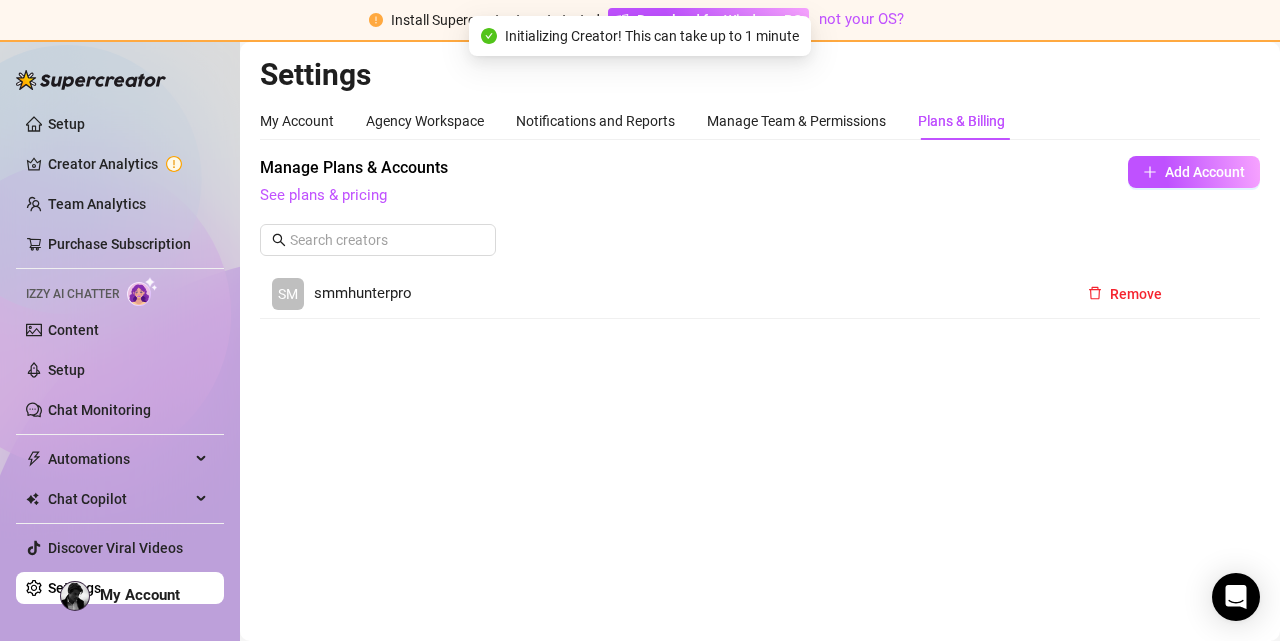 click on "Add new Account Account name can be found in the URL input of a browser or on the creator’s account settings page on OnlyFans. Enter OnlyFans account username onlyfans.com/[USERNAME] Make sure there's no typo, by clicking this link: https://onlyfans.com/[USERNAME] Cancel Add" at bounding box center (640, 320) 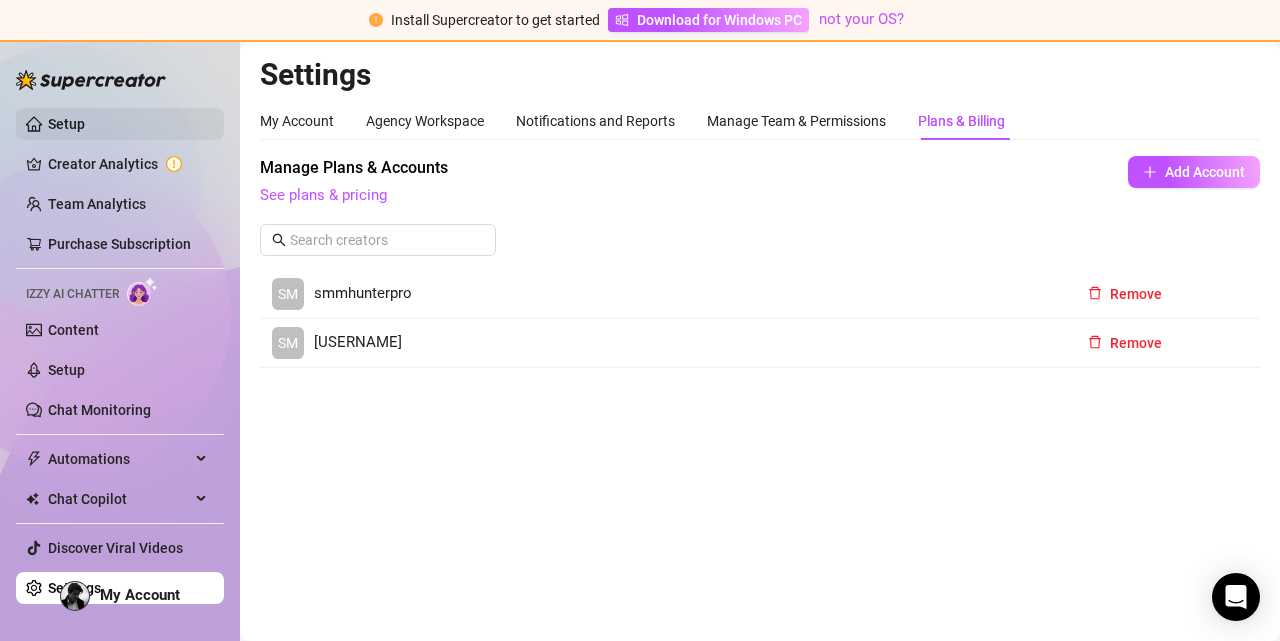 click on "Setup" at bounding box center [66, 124] 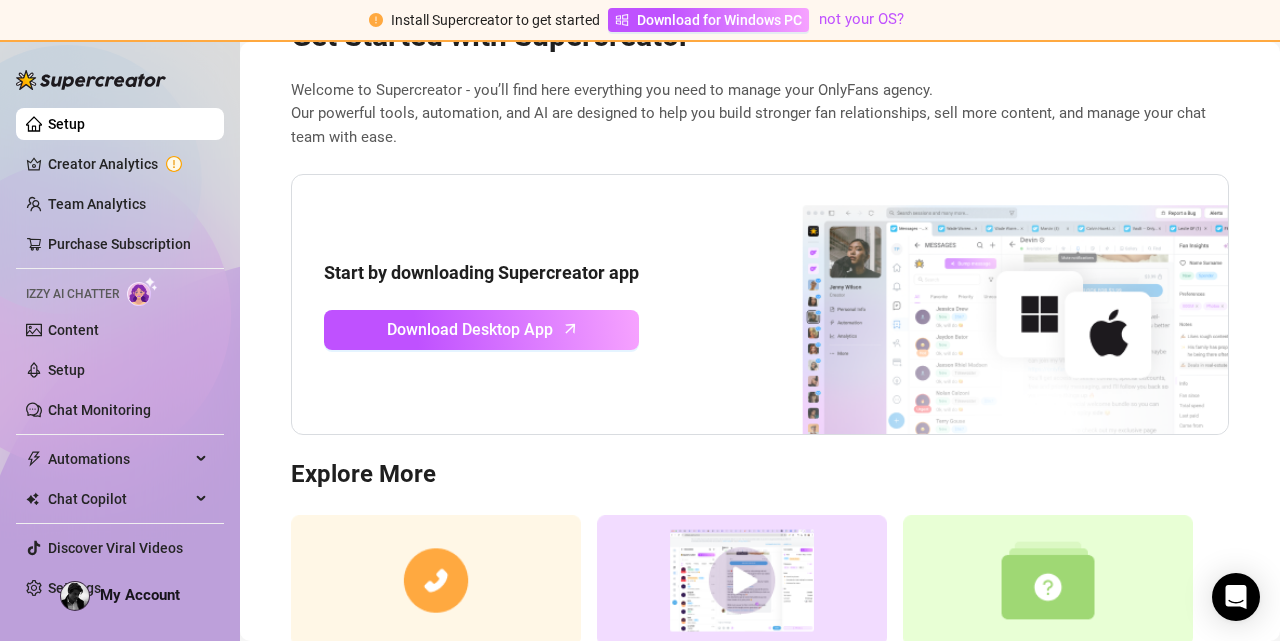 scroll, scrollTop: 0, scrollLeft: 0, axis: both 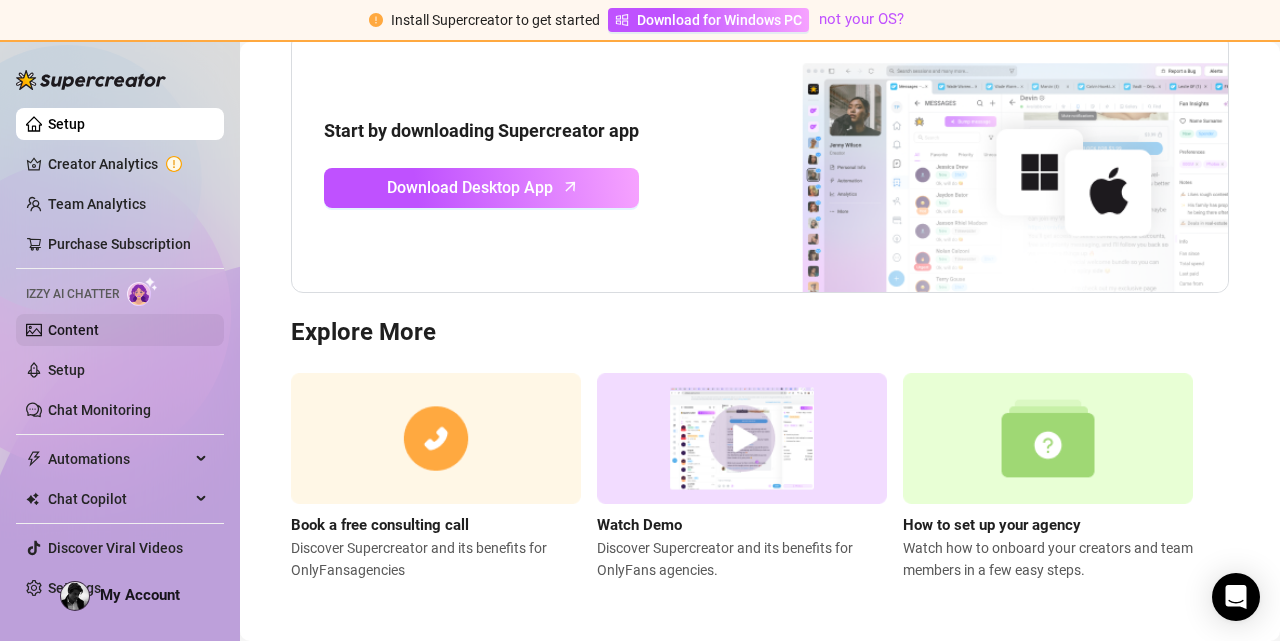 click on "Content" at bounding box center (73, 330) 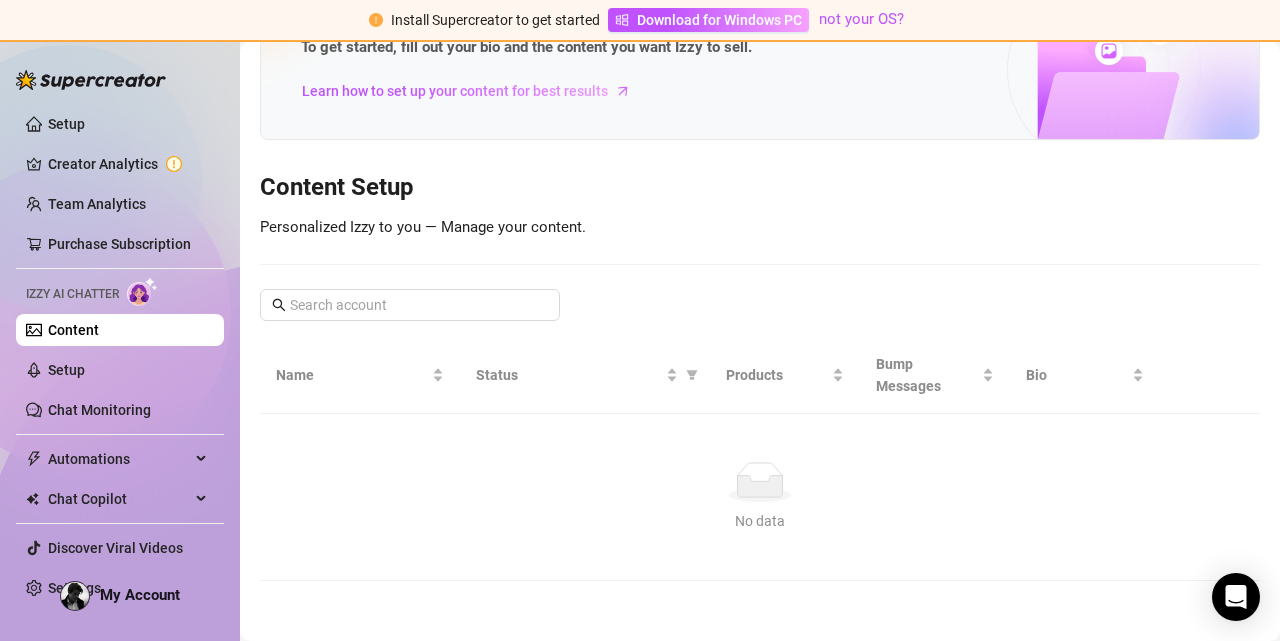 scroll, scrollTop: 123, scrollLeft: 0, axis: vertical 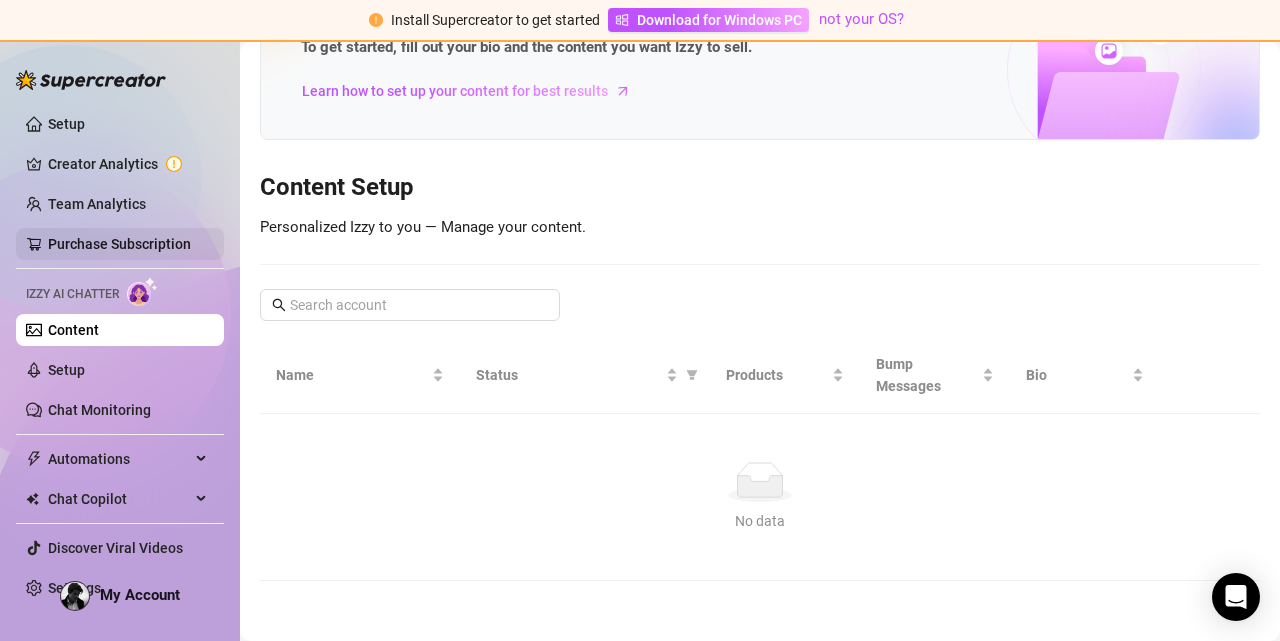 click on "Purchase Subscription" at bounding box center (119, 244) 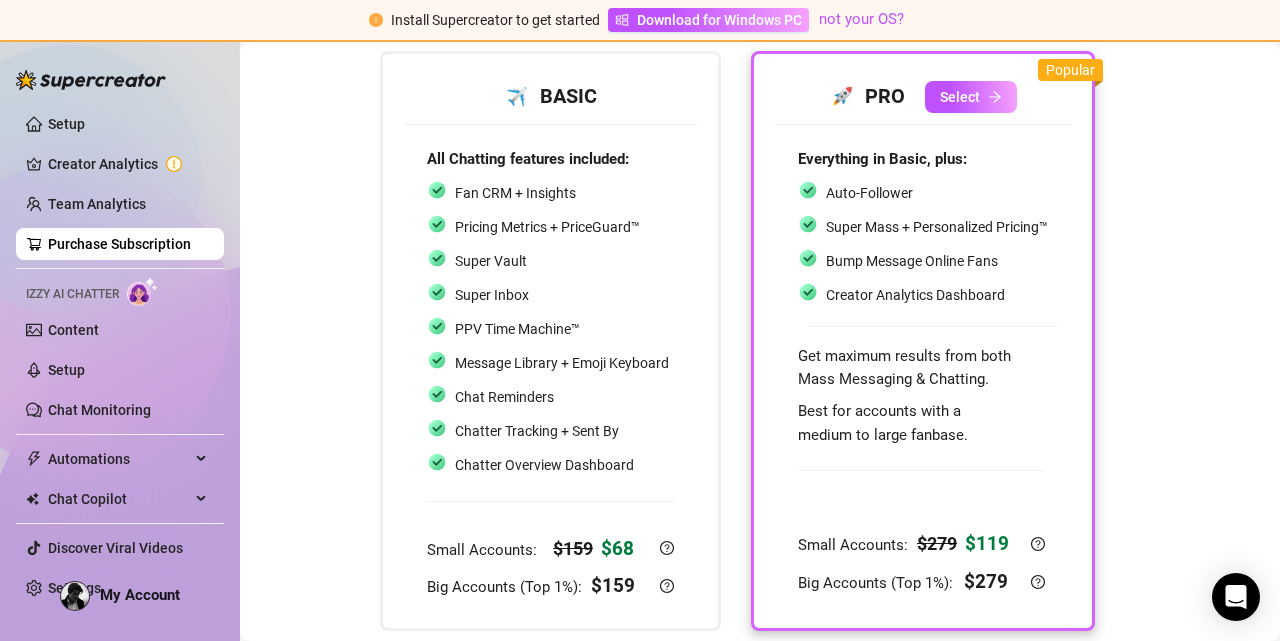 scroll, scrollTop: 222, scrollLeft: 0, axis: vertical 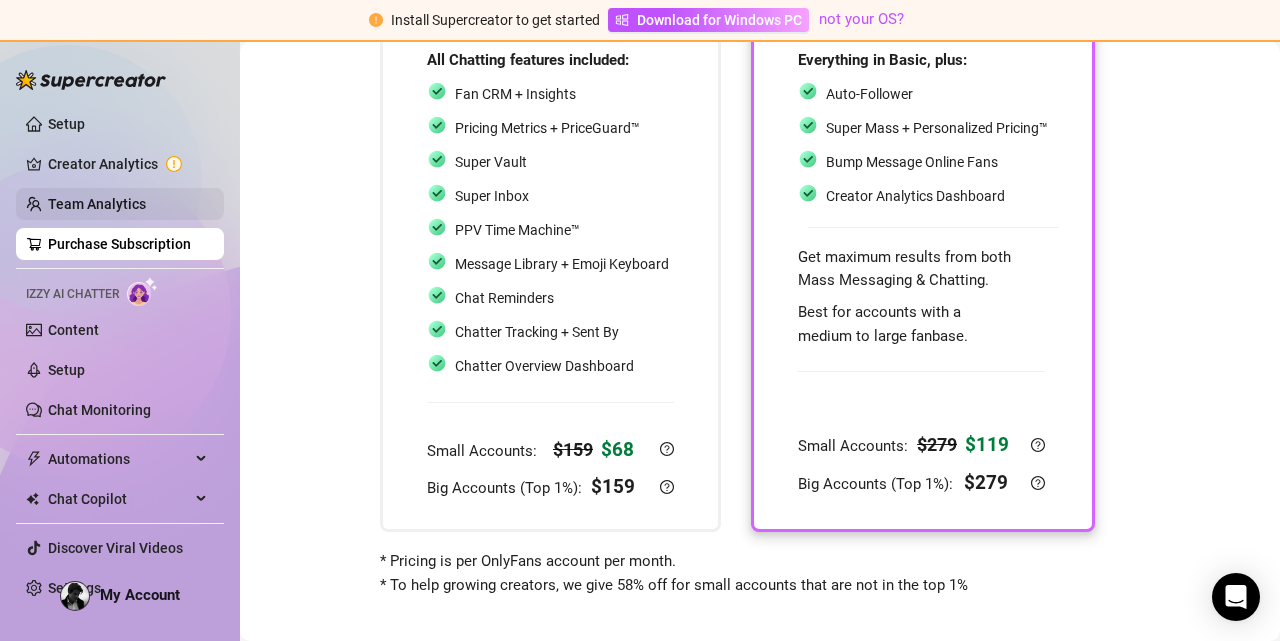 click on "Team Analytics" at bounding box center [97, 204] 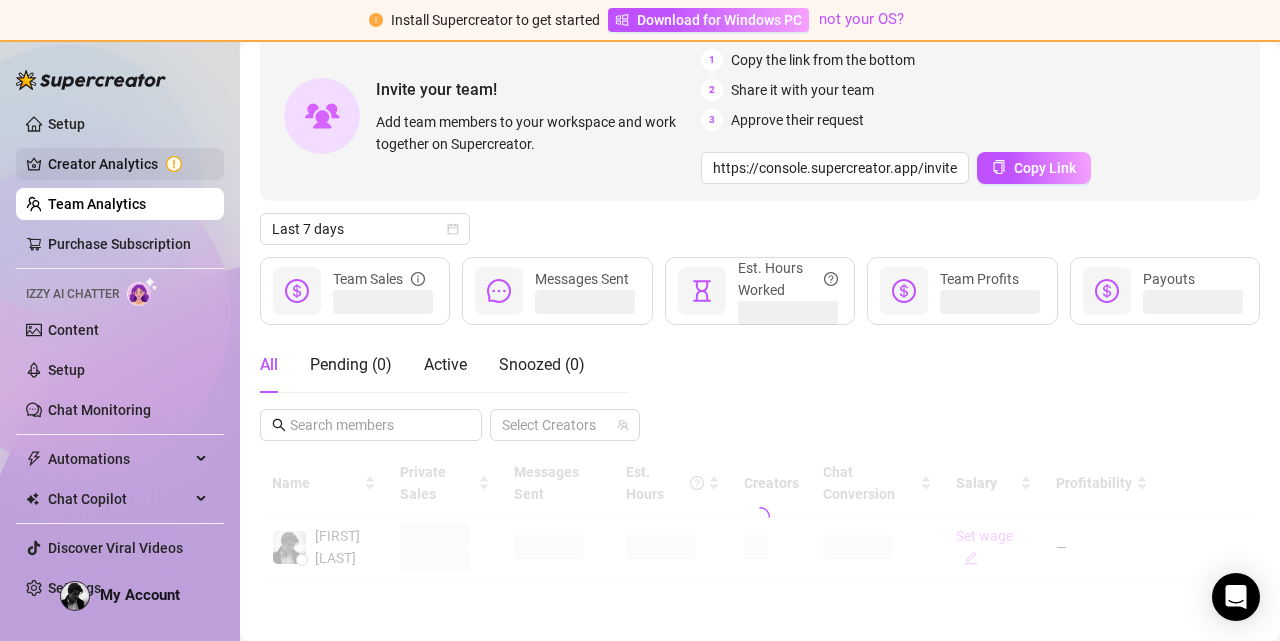 scroll, scrollTop: 104, scrollLeft: 0, axis: vertical 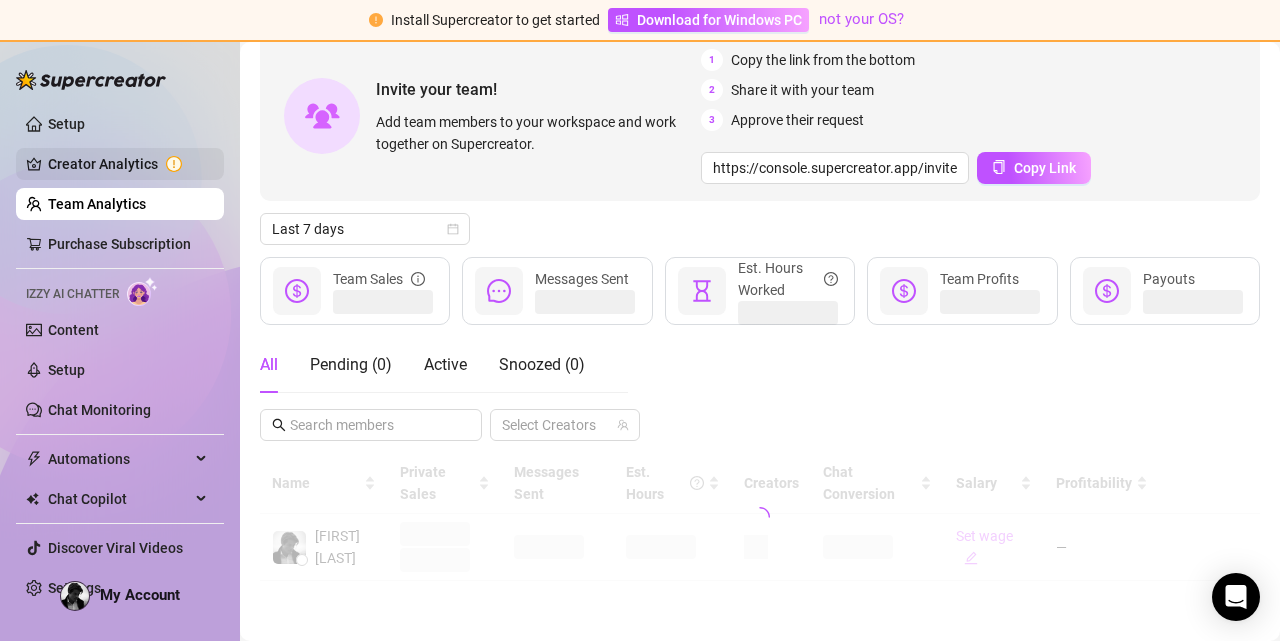 click on "Creator Analytics" at bounding box center [128, 164] 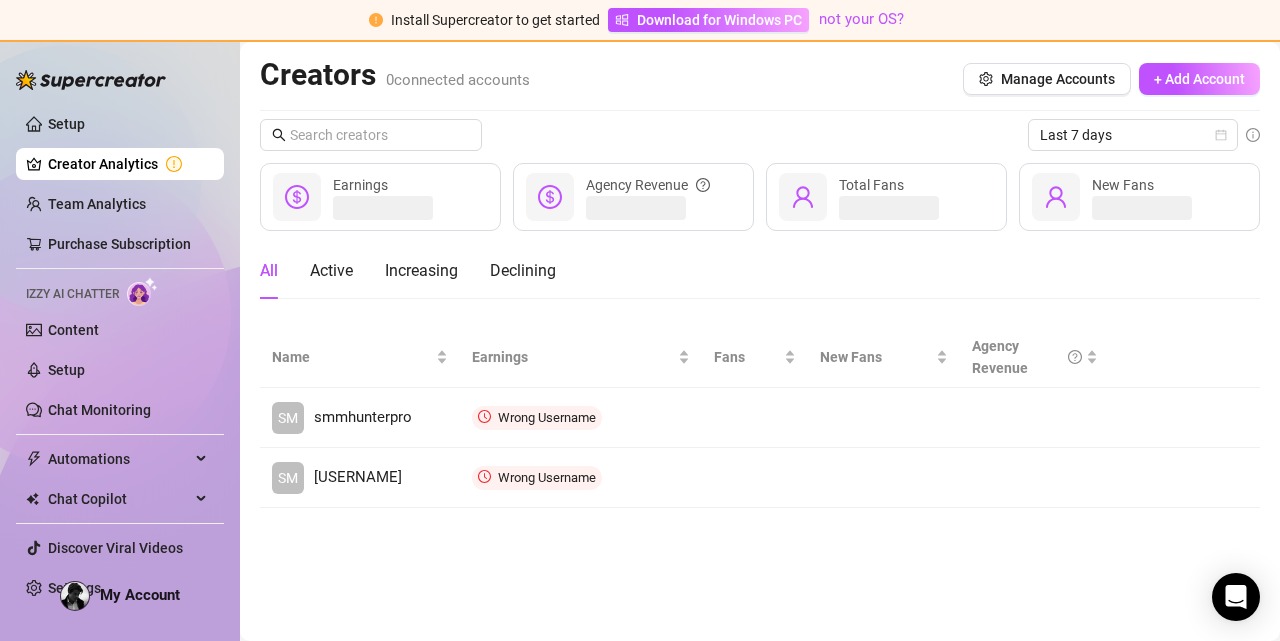 scroll, scrollTop: 0, scrollLeft: 0, axis: both 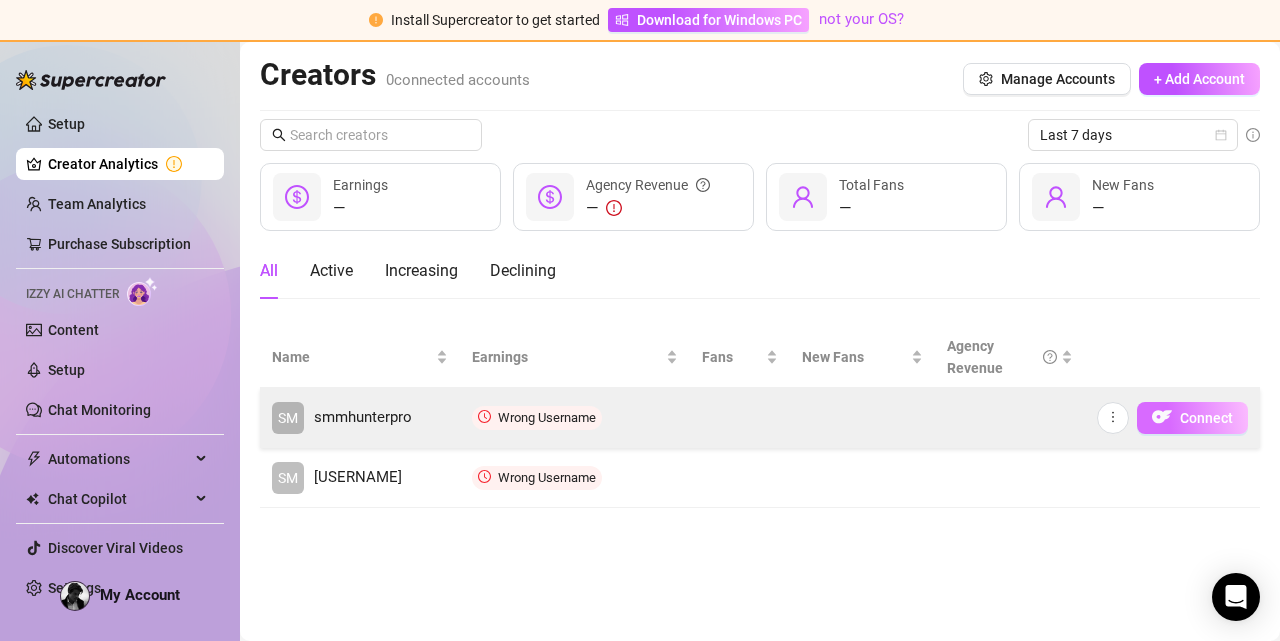 click on "Connect" at bounding box center (1192, 418) 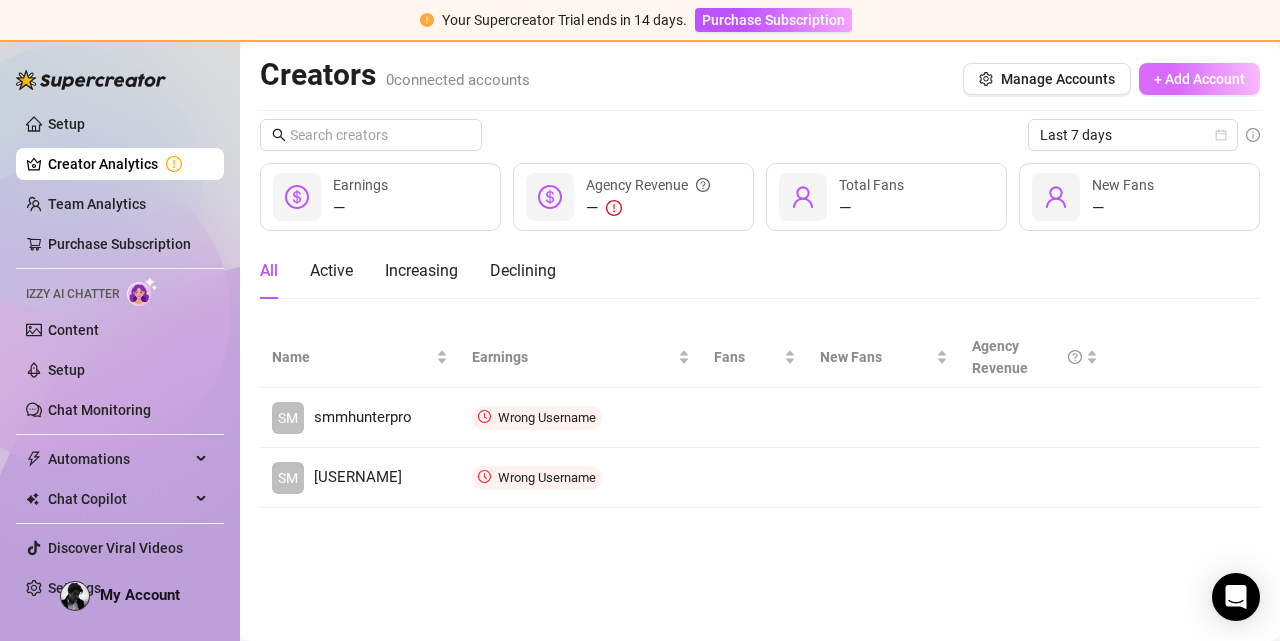 click on "+ Add Account" at bounding box center (1199, 79) 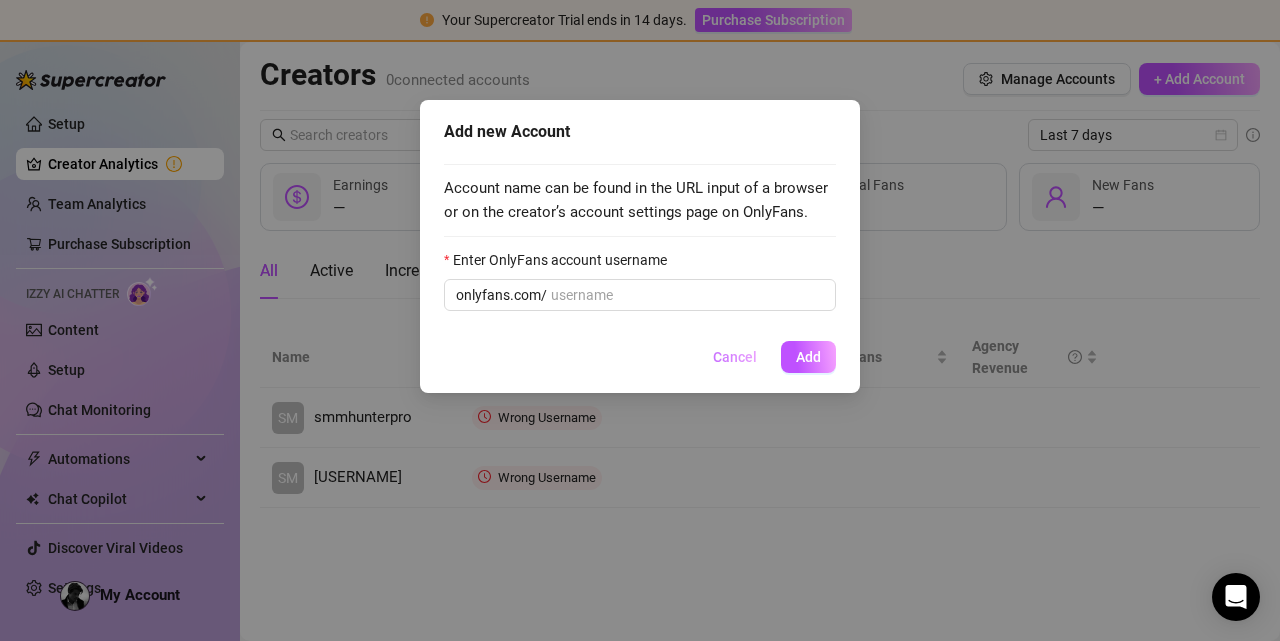 click on "Cancel" at bounding box center [735, 357] 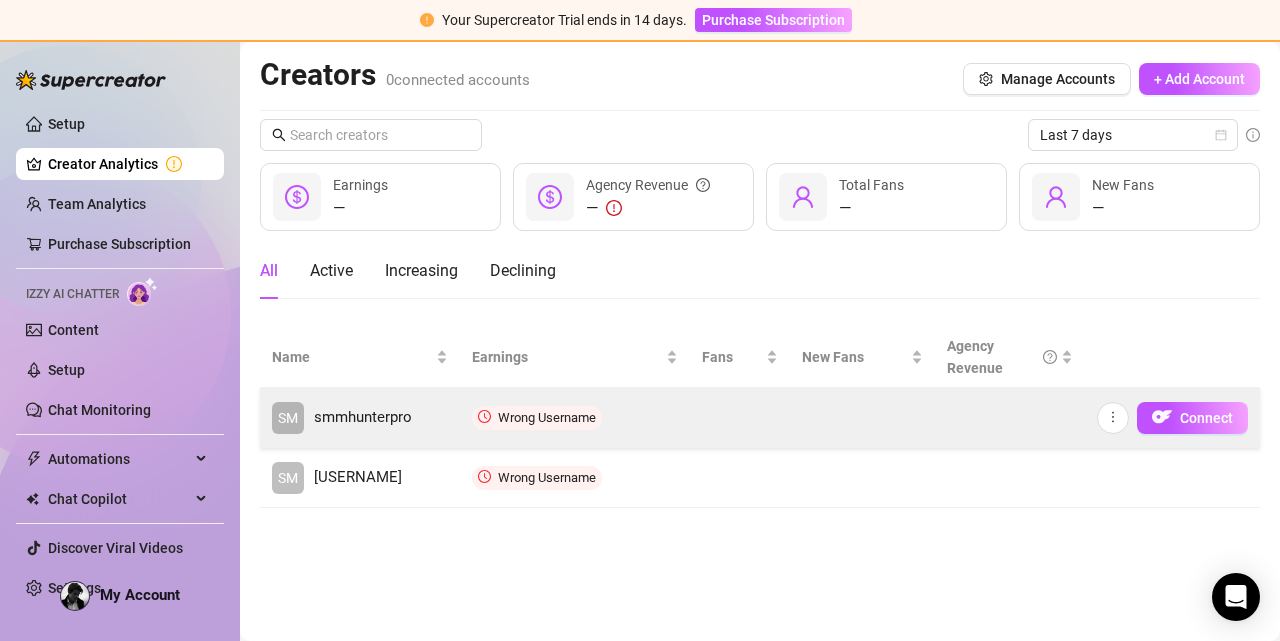 click on "SM [USERNAME]" at bounding box center (360, 418) 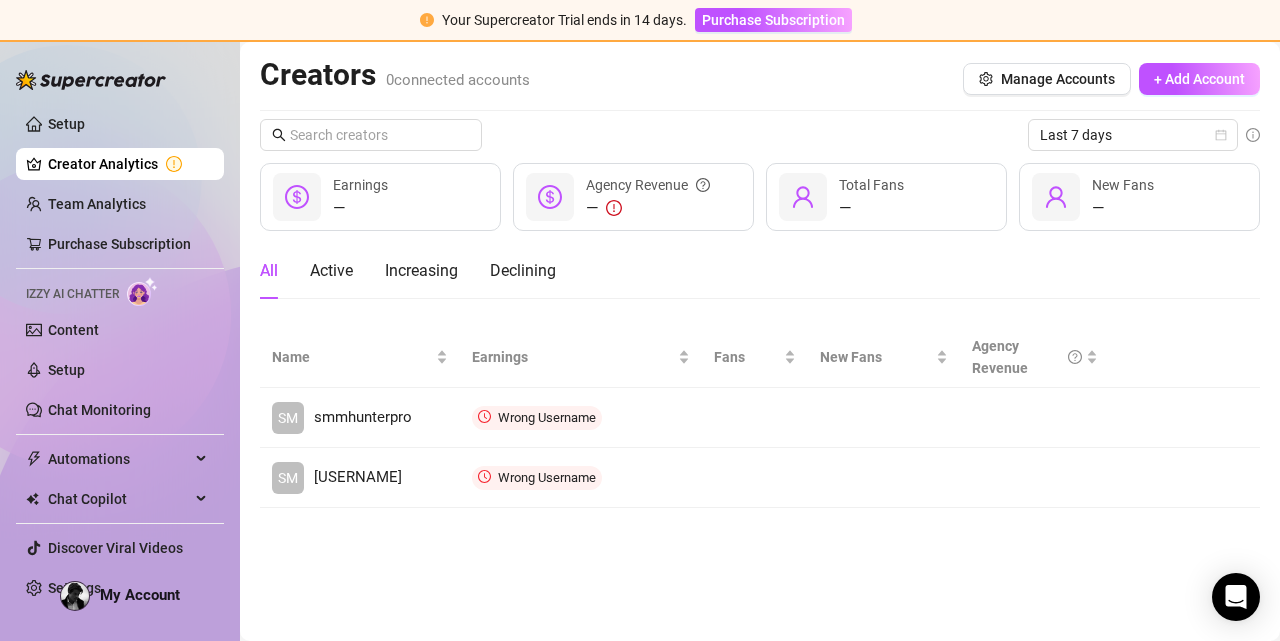 click 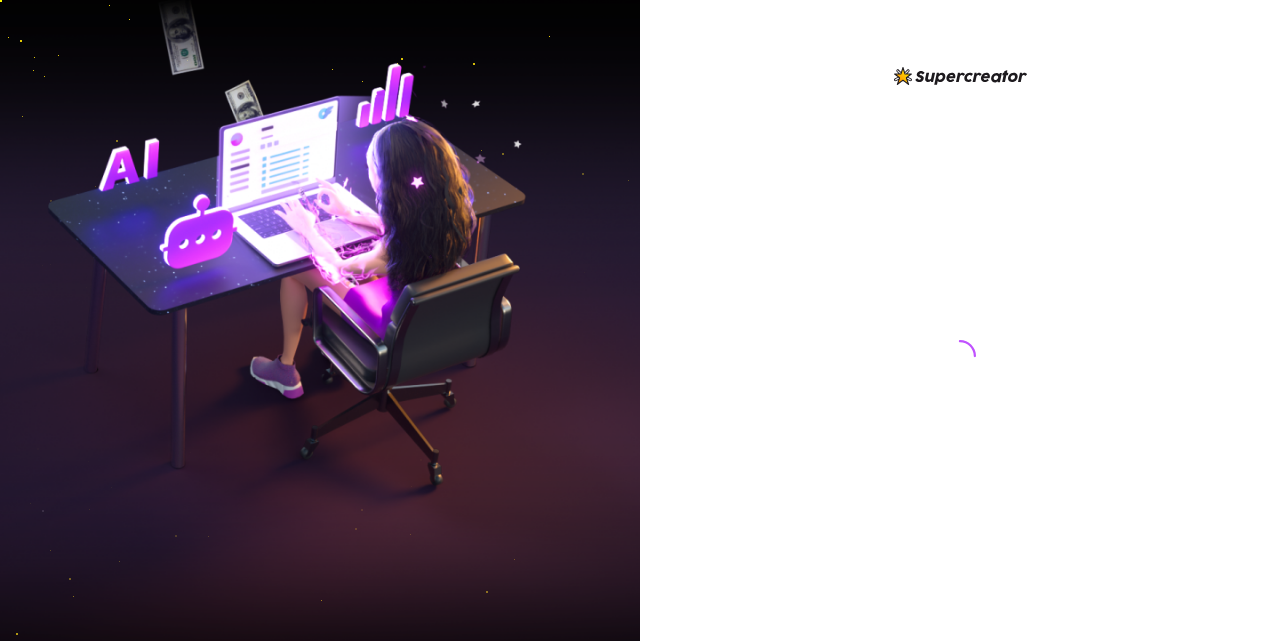 scroll, scrollTop: 0, scrollLeft: 0, axis: both 